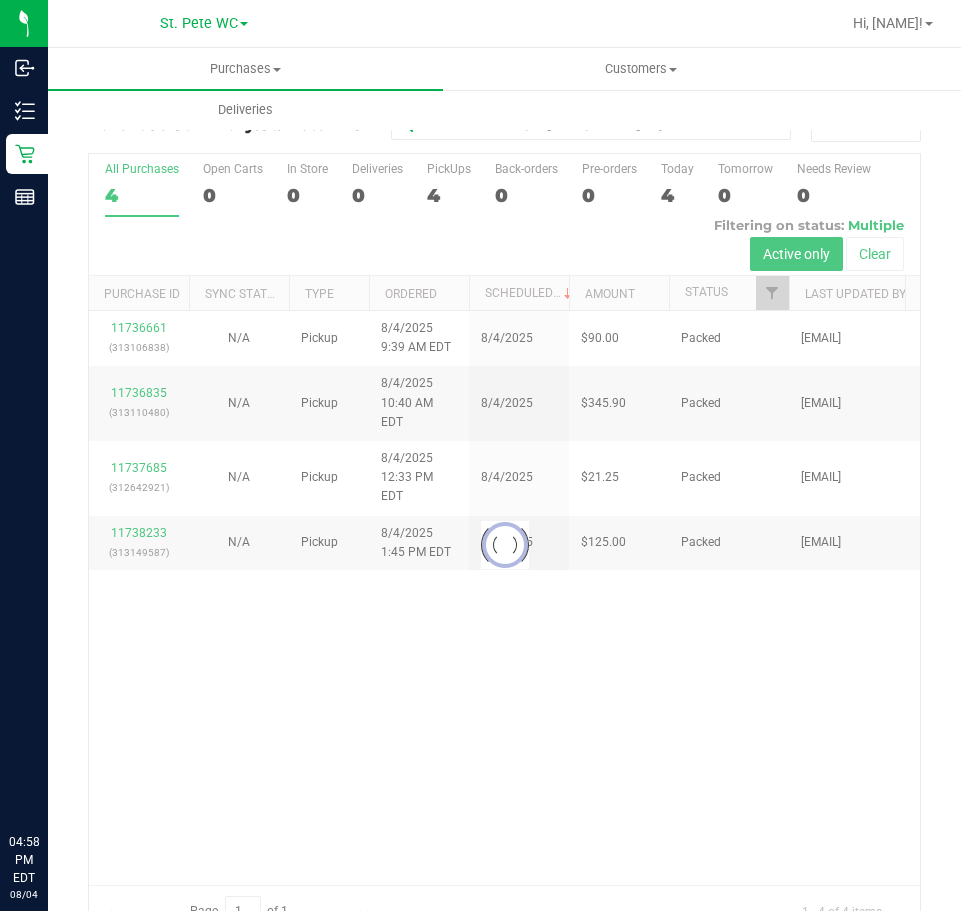 scroll, scrollTop: 0, scrollLeft: 0, axis: both 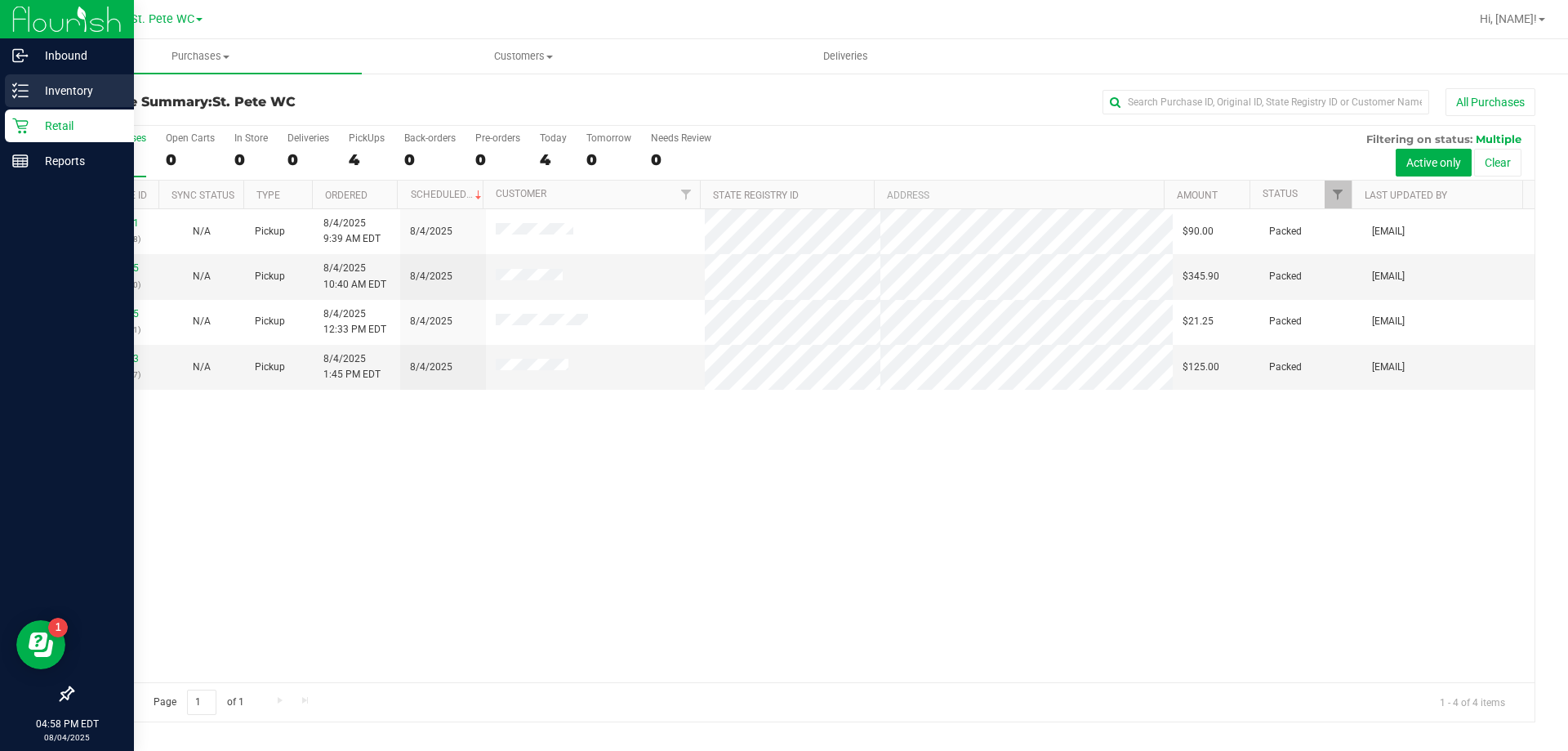 click on "Inventory" at bounding box center (78, 91) 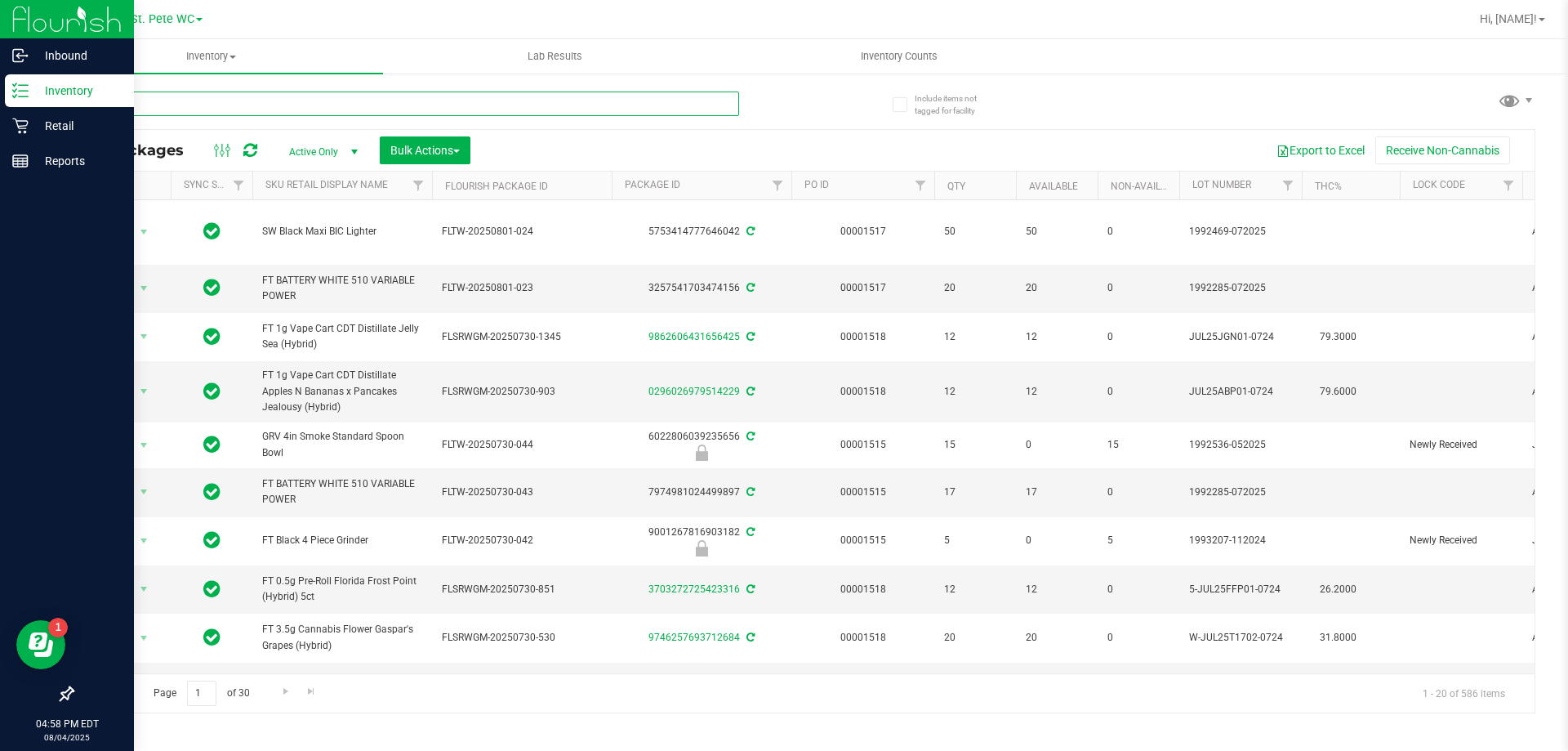 click at bounding box center [405, 104] 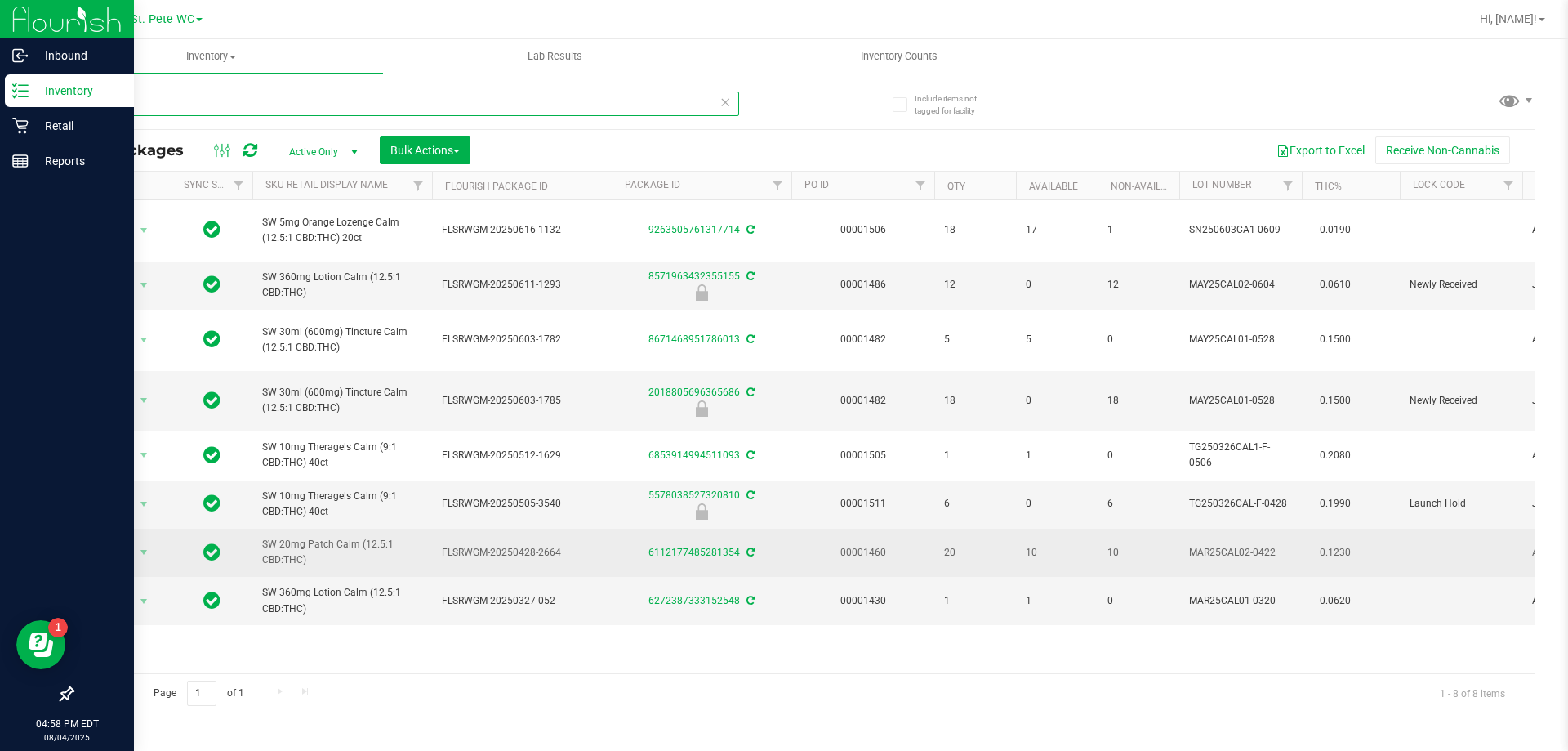 type on "calm" 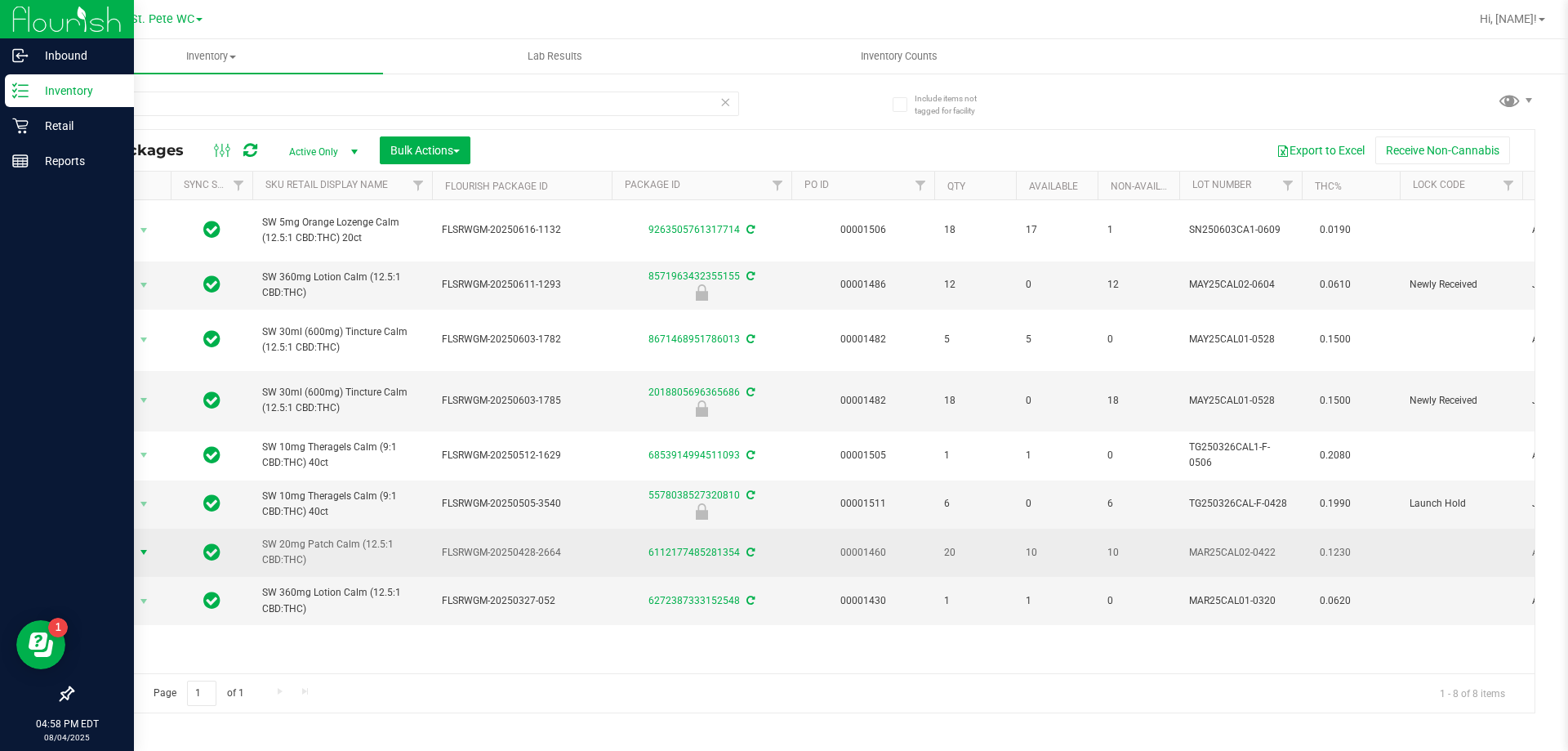 click on "Action" at bounding box center [111, 552] 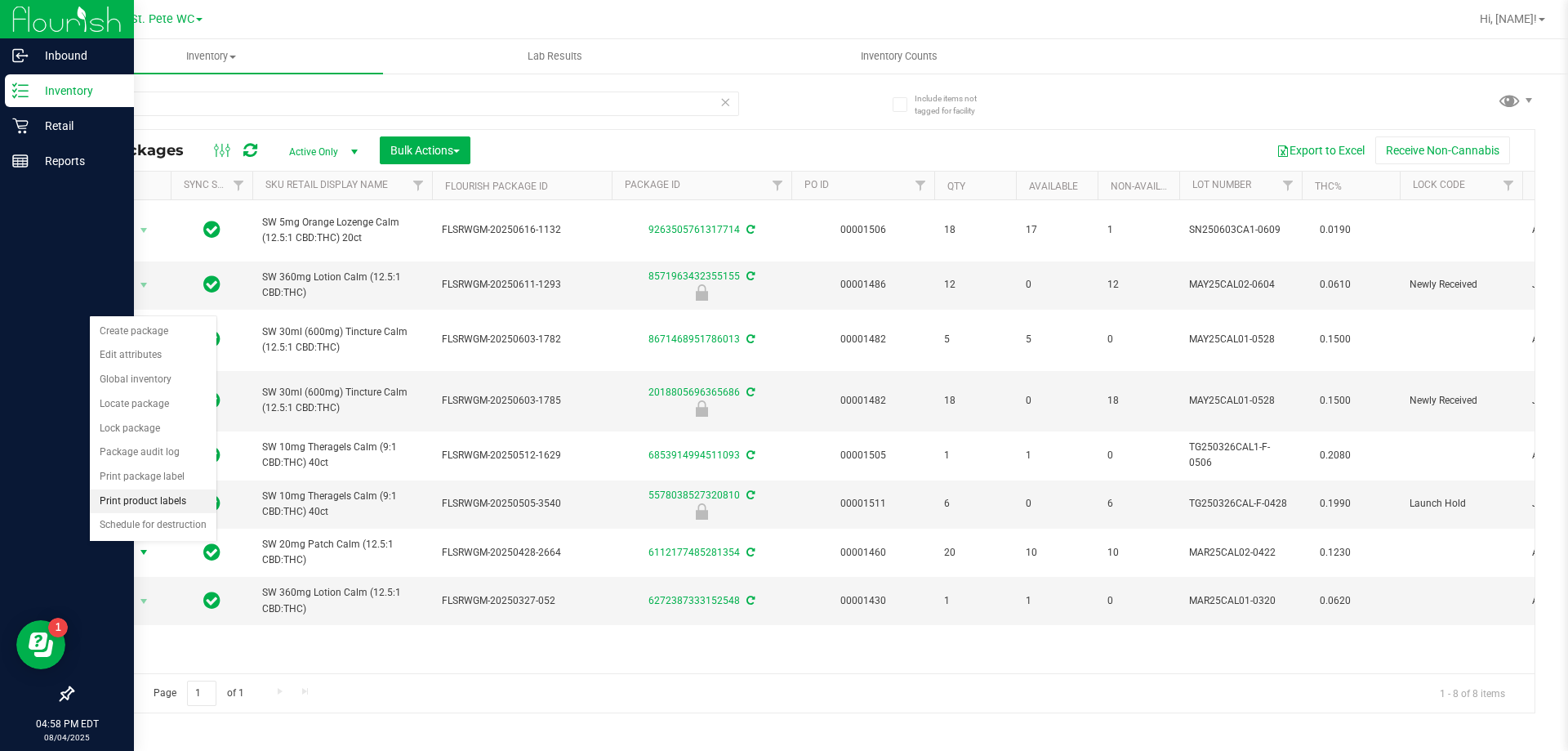 click on "Print product labels" at bounding box center [153, 502] 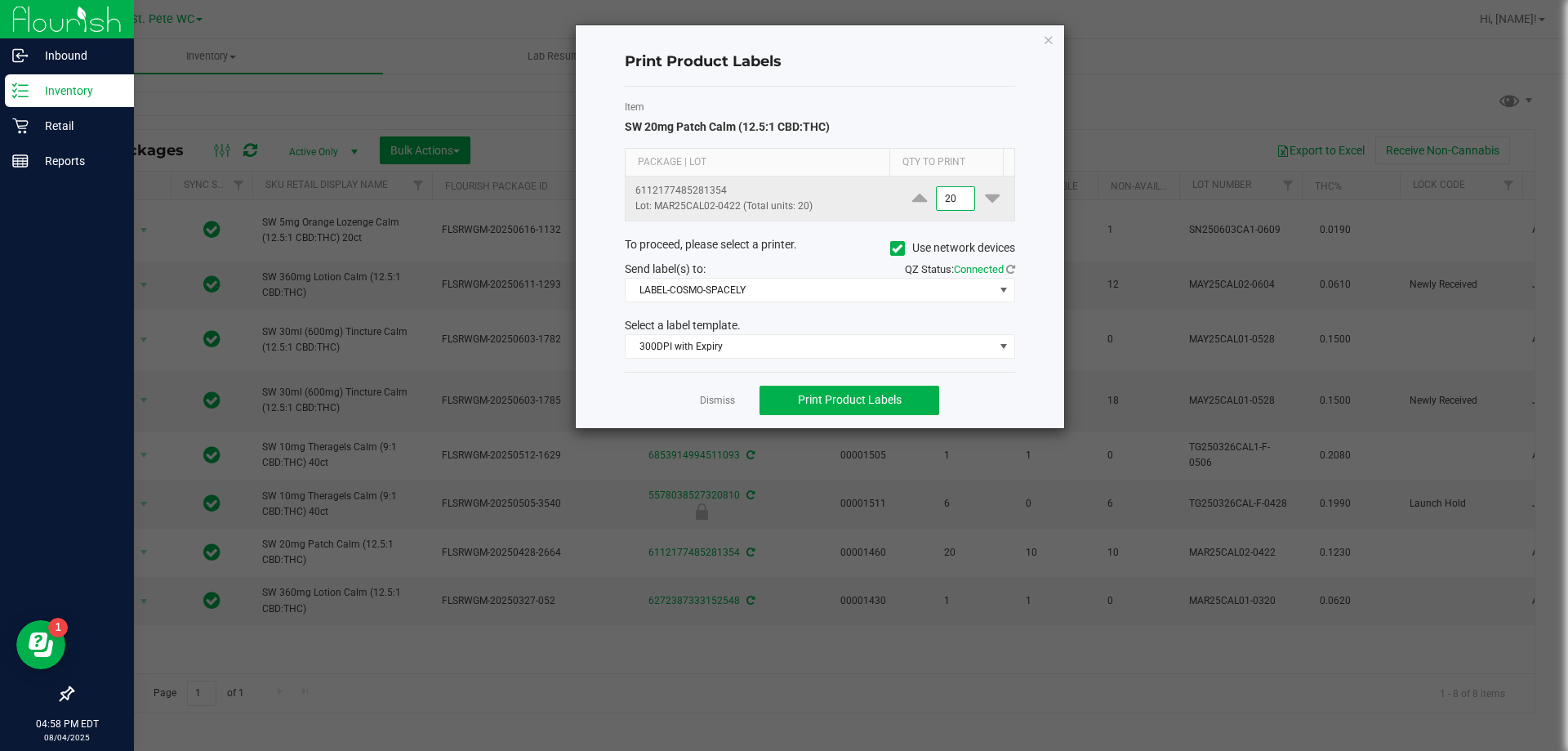 click on "20" at bounding box center (956, 199) 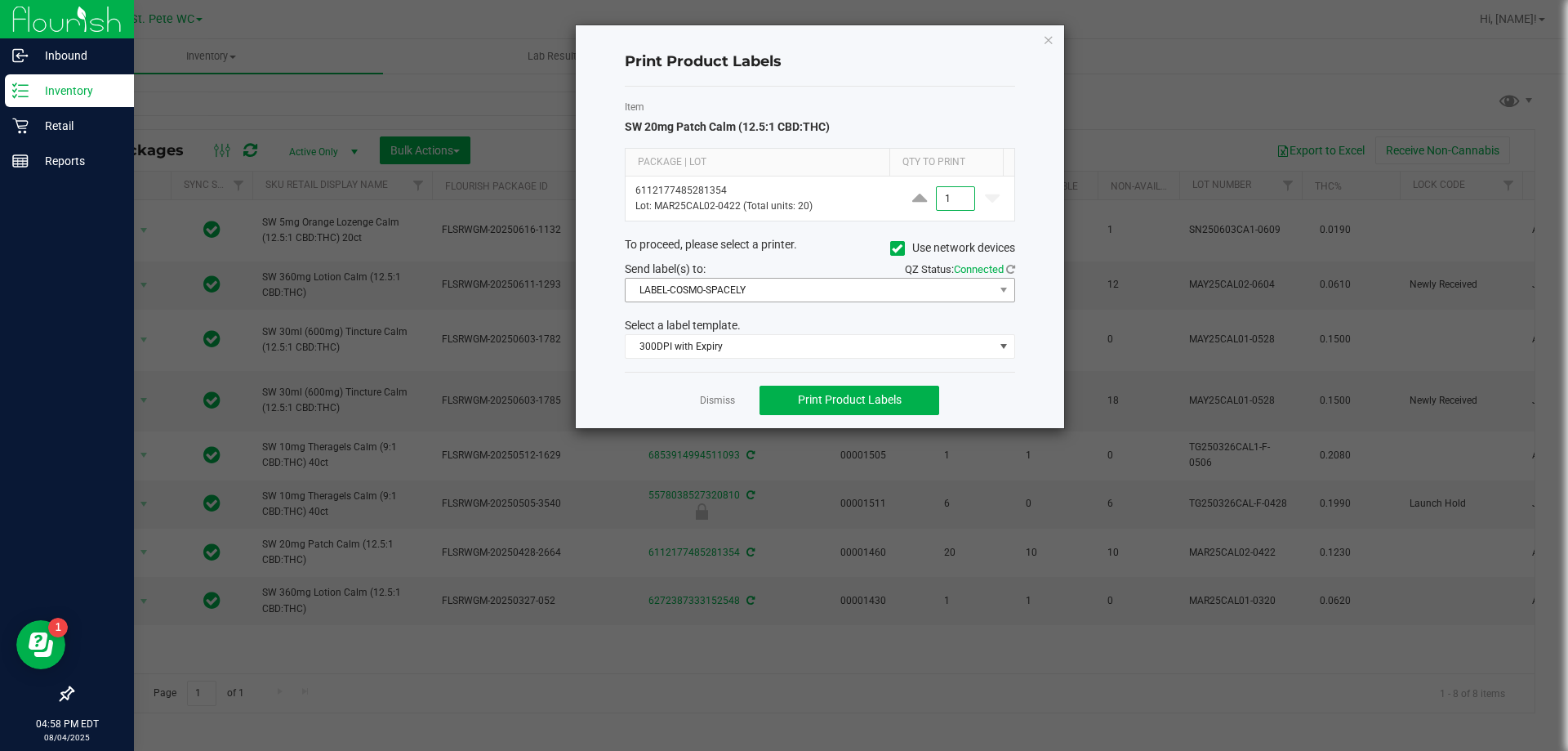 type on "1" 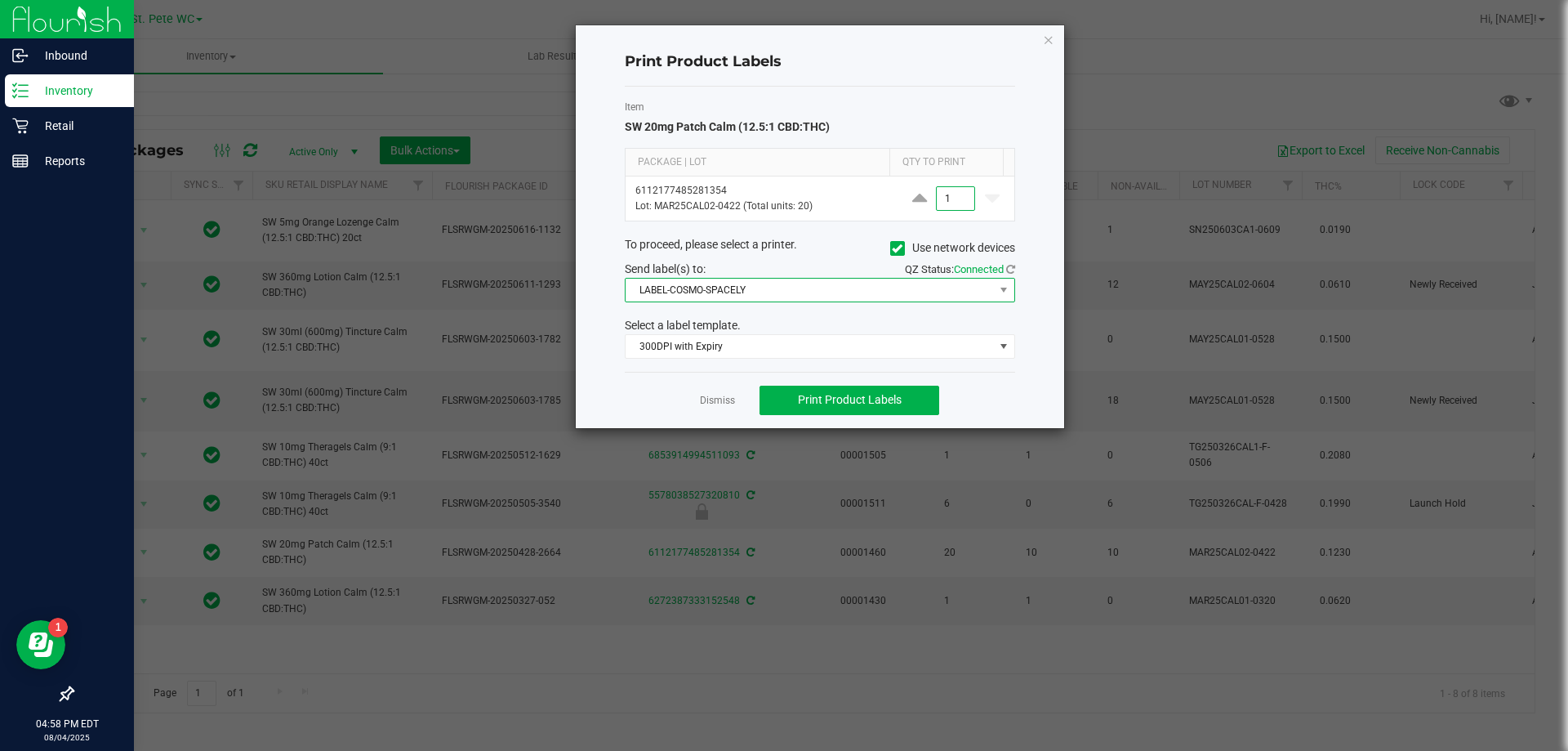 click on "LABEL-COSMO-SPACELY" at bounding box center [809, 290] 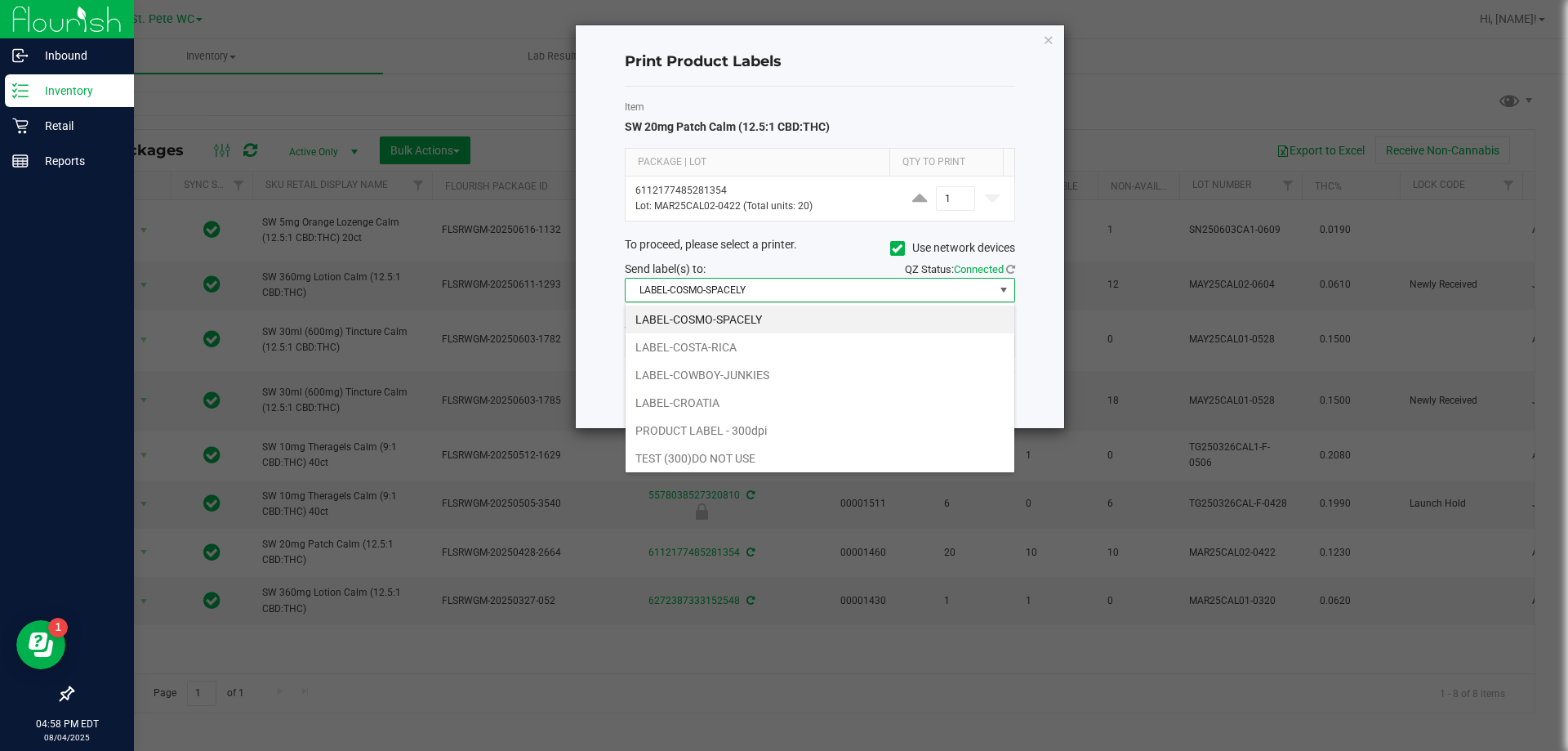 scroll, scrollTop: 81695, scrollLeft: 81276, axis: both 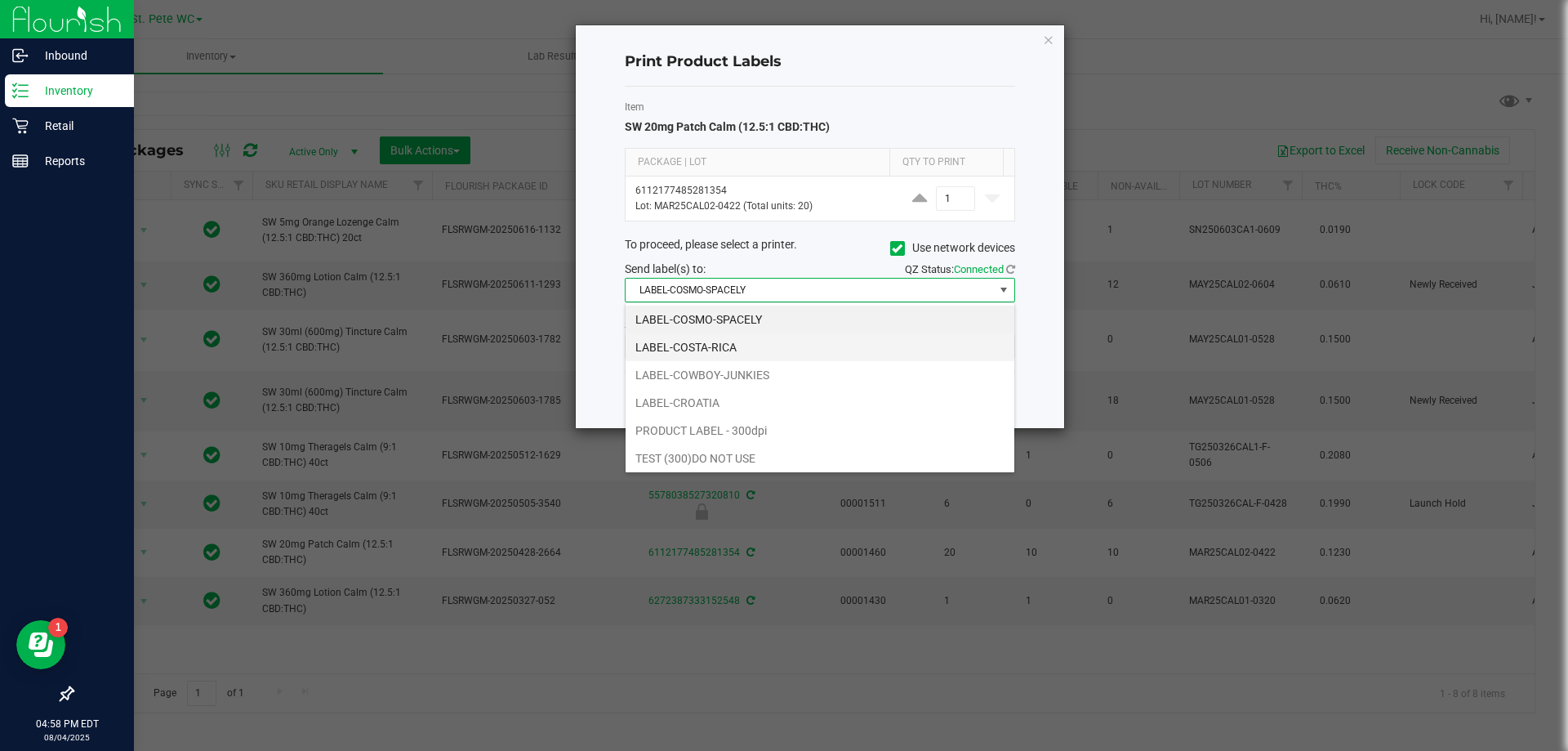 click on "LABEL-COSTA-RICA" at bounding box center [820, 347] 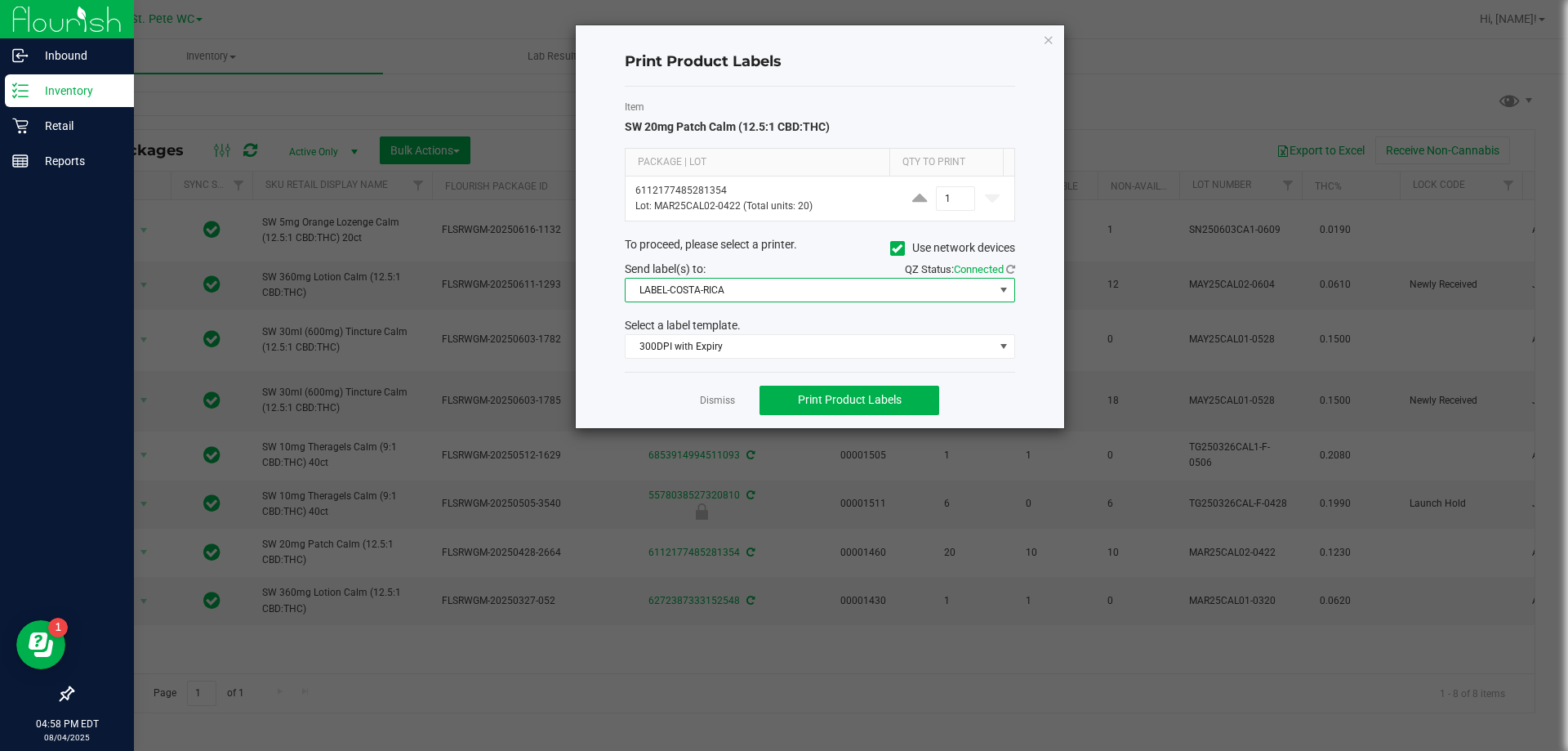 click on "Dismiss   Print Product Labels" 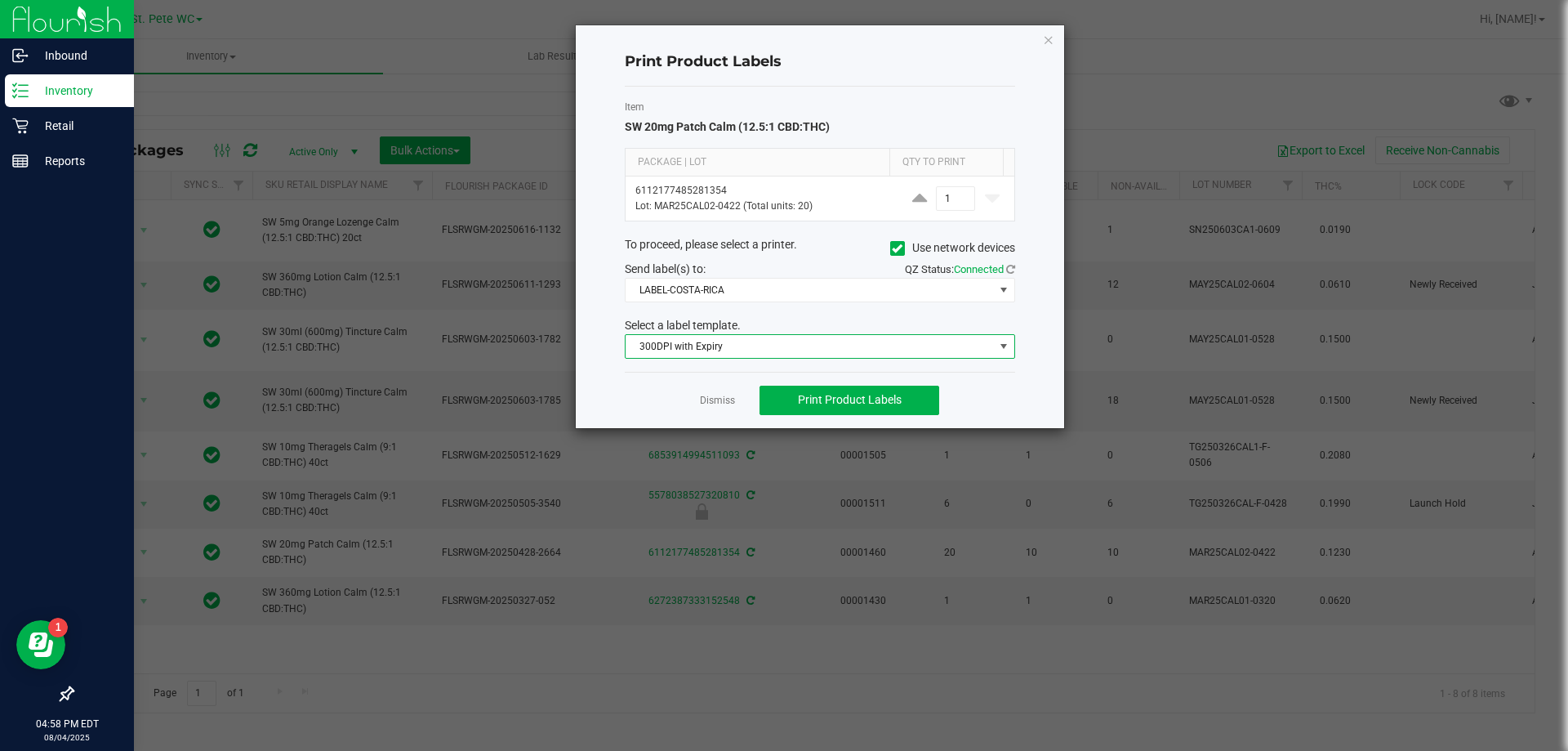 click on "300DPI with Expiry" at bounding box center [809, 346] 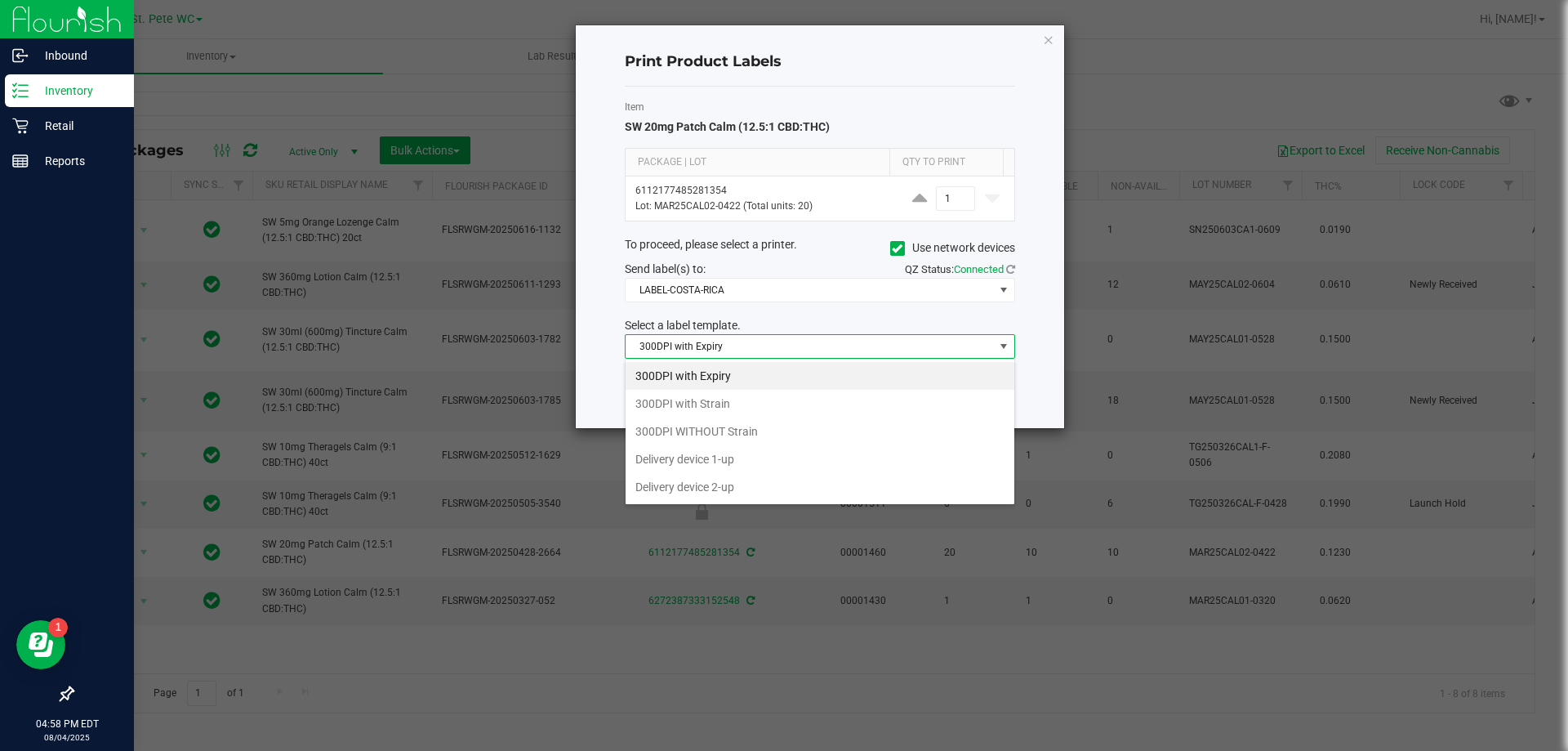scroll, scrollTop: 81695, scrollLeft: 81276, axis: both 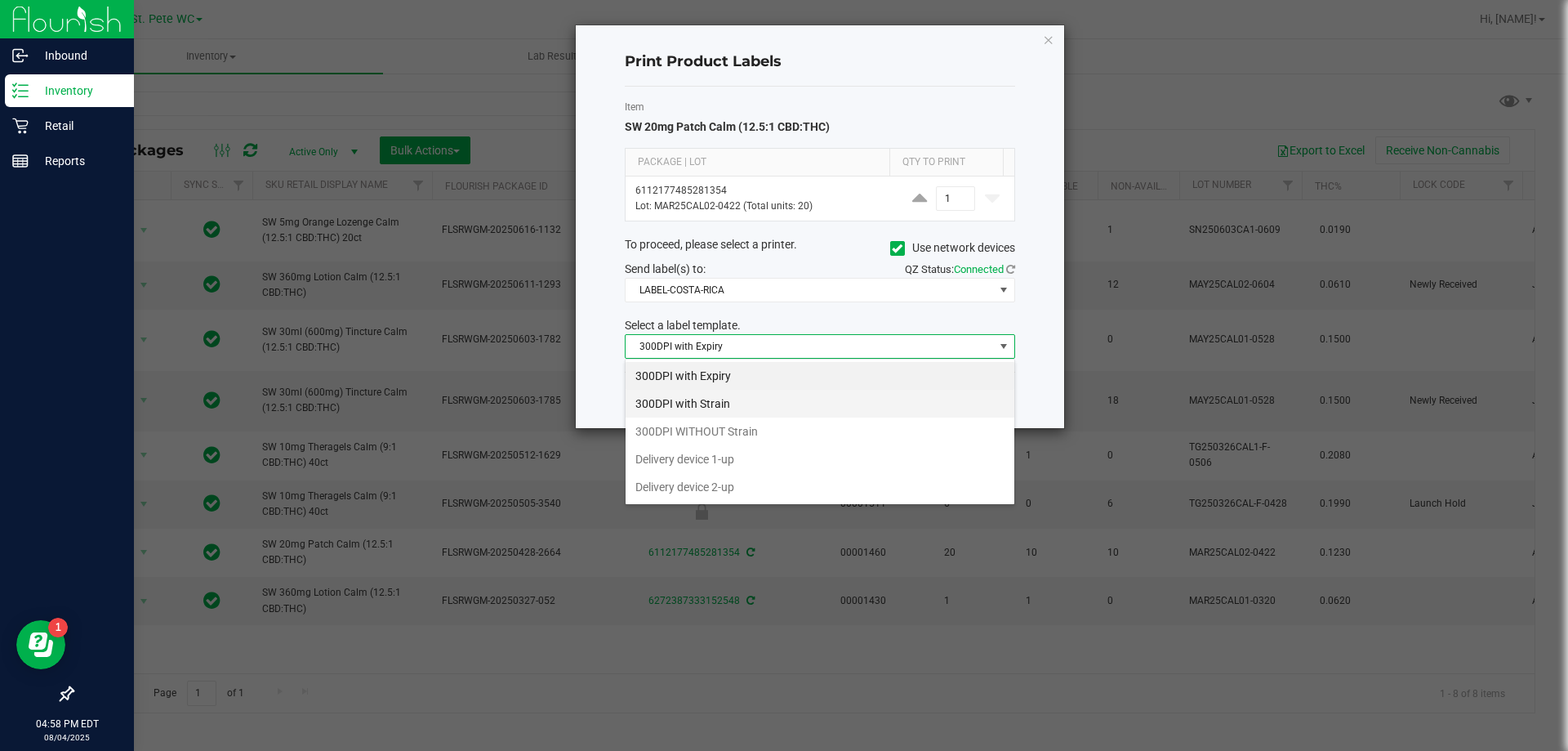 click on "300DPI with Strain" at bounding box center (820, 404) 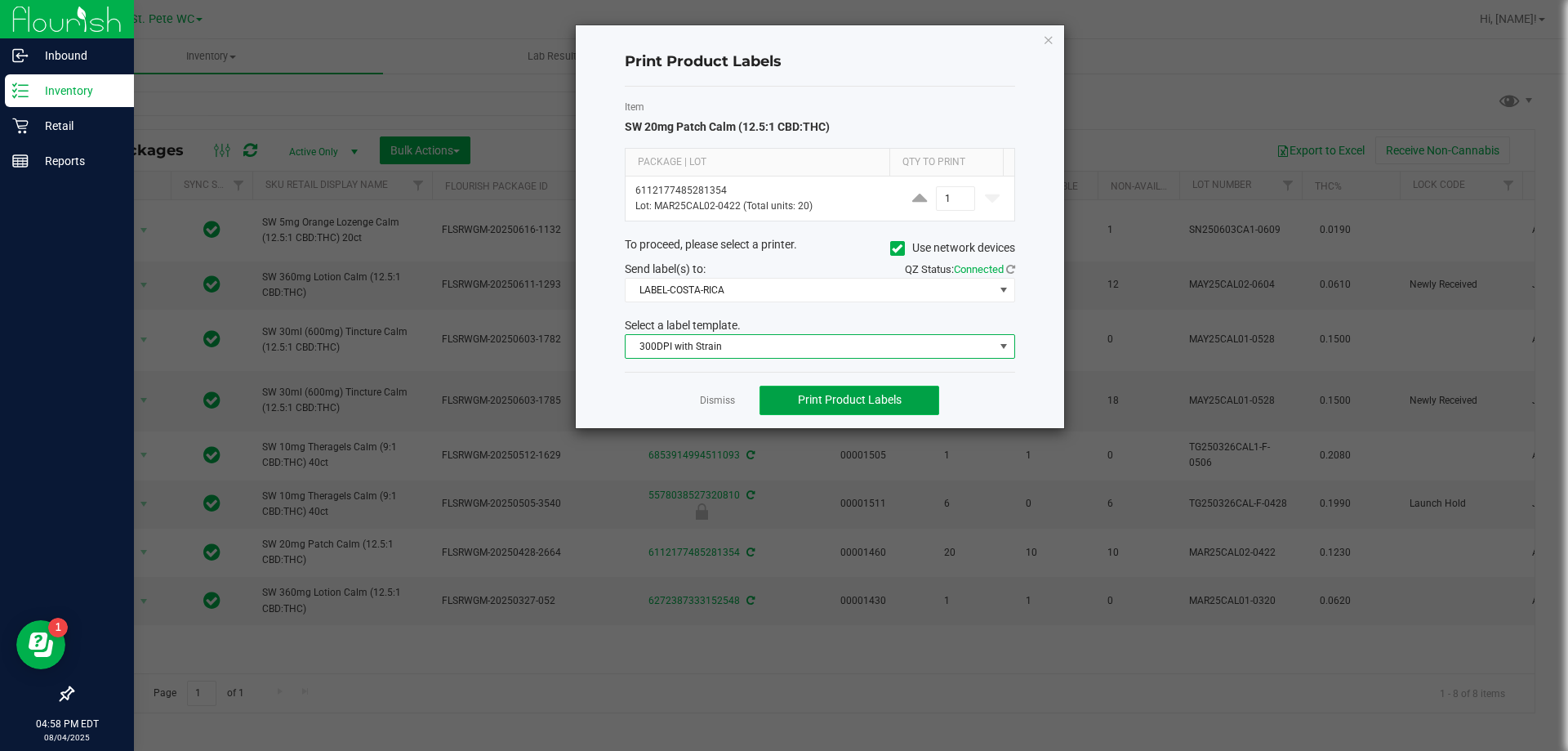 click on "Print Product Labels" 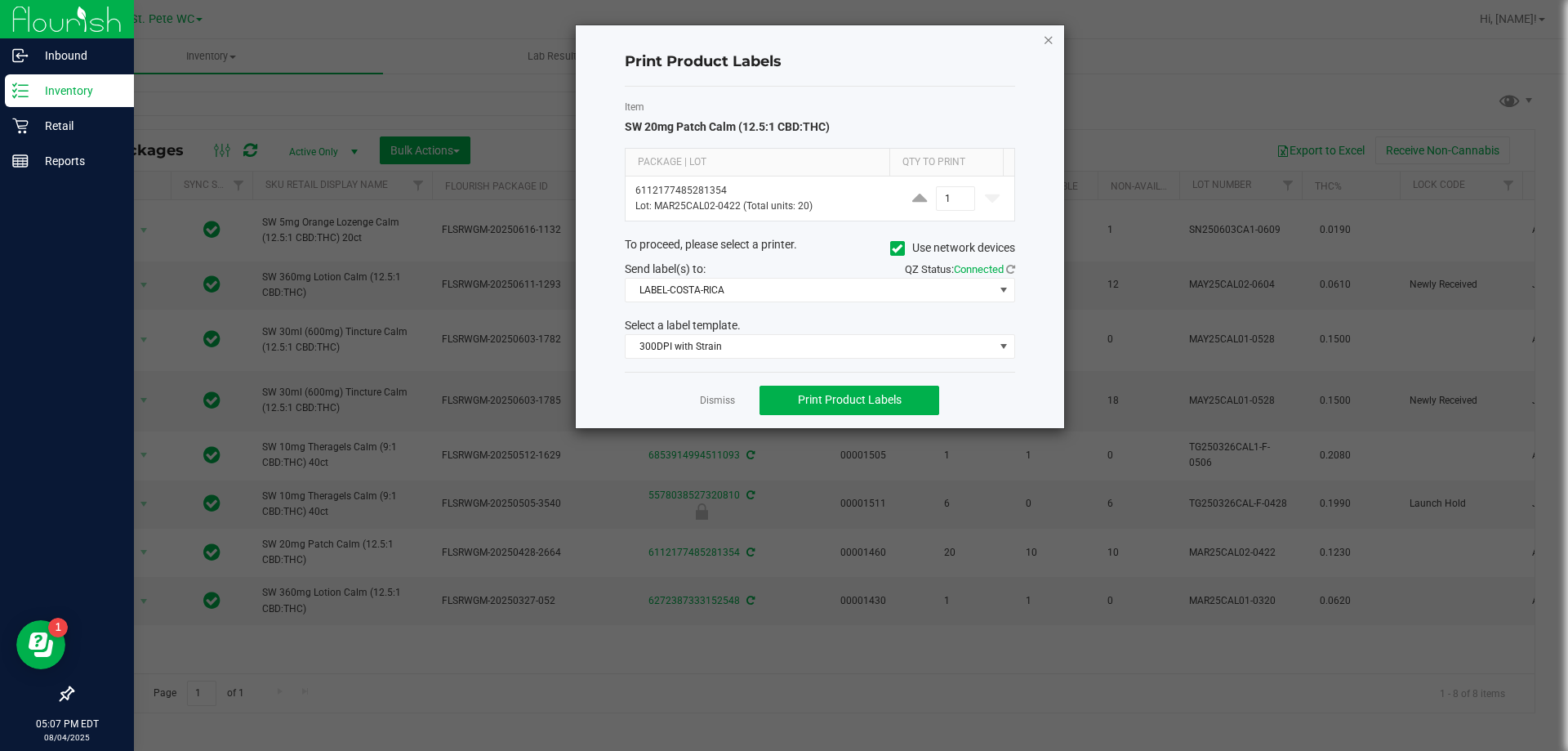click 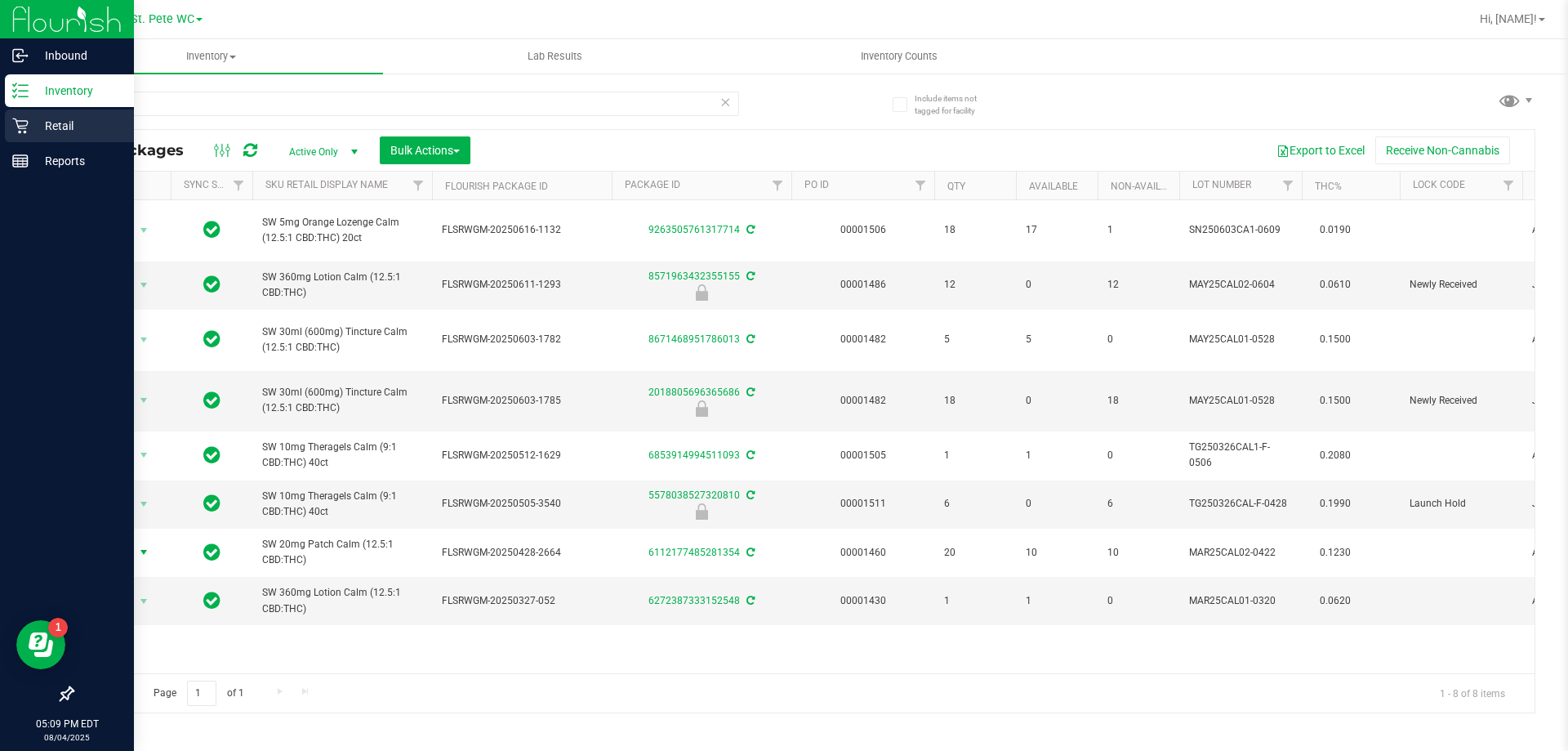 click on "Retail" at bounding box center [69, 126] 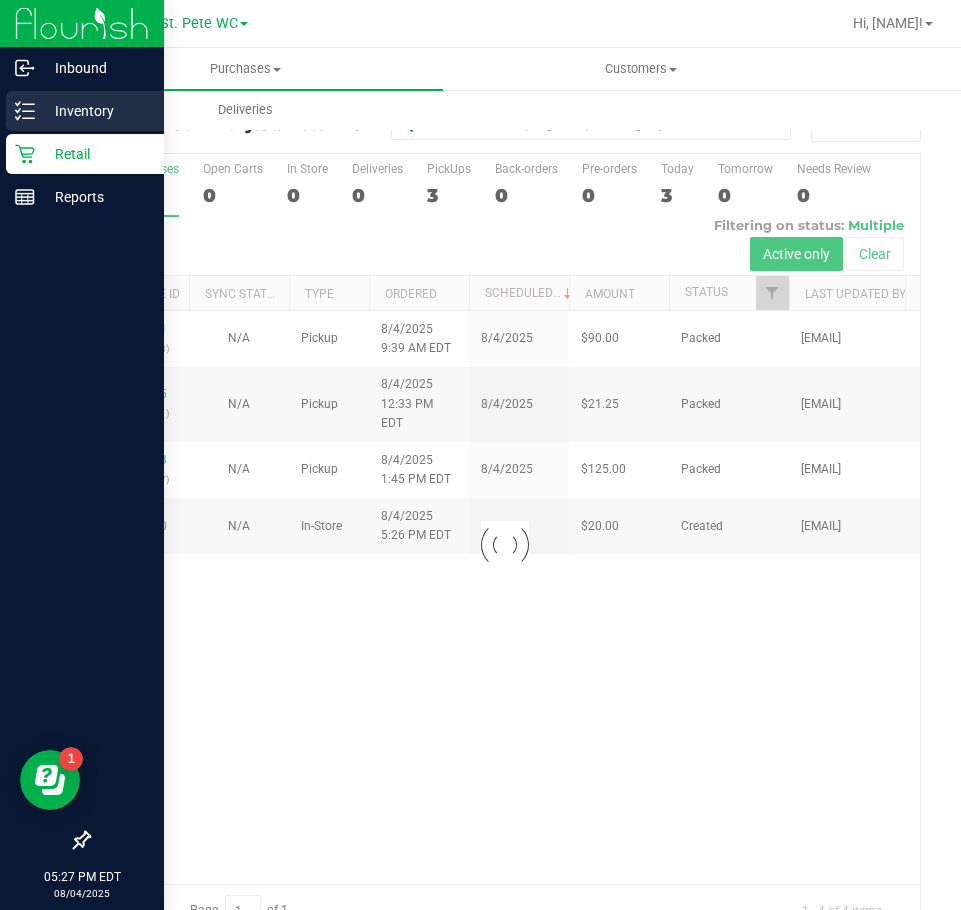 click 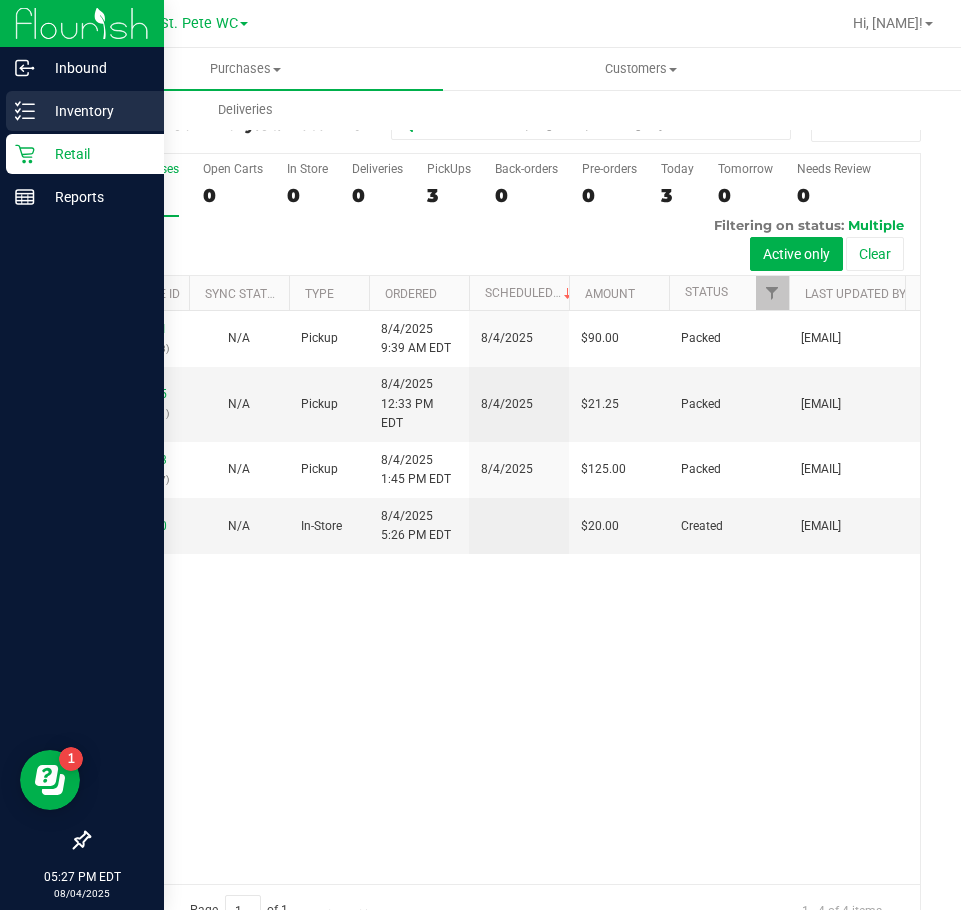 drag, startPoint x: 28, startPoint y: 112, endPoint x: 73, endPoint y: 111, distance: 45.01111 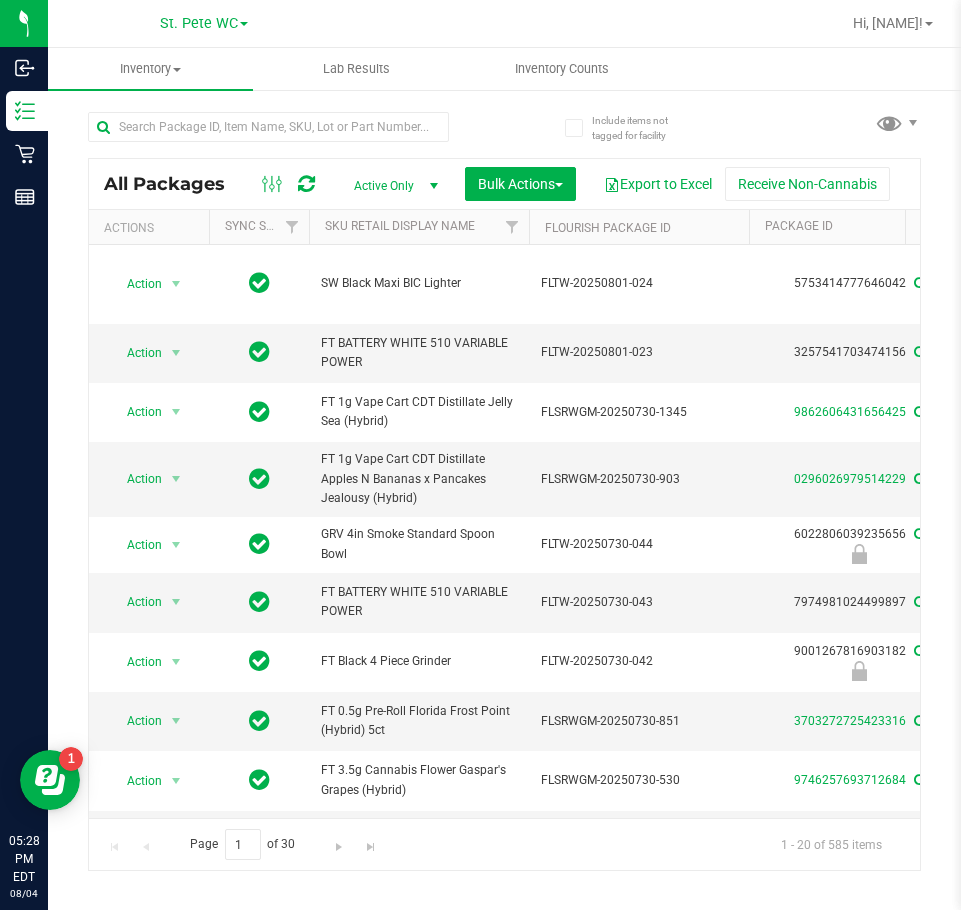 click at bounding box center (268, 135) 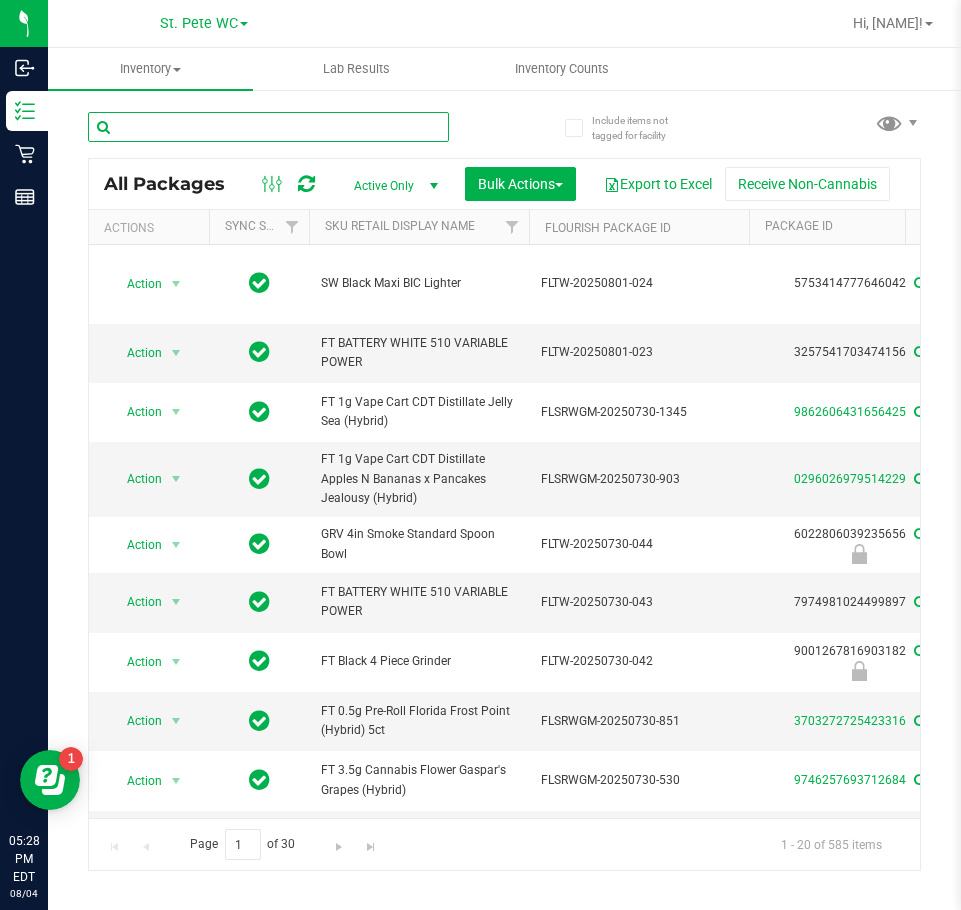 click at bounding box center (268, 127) 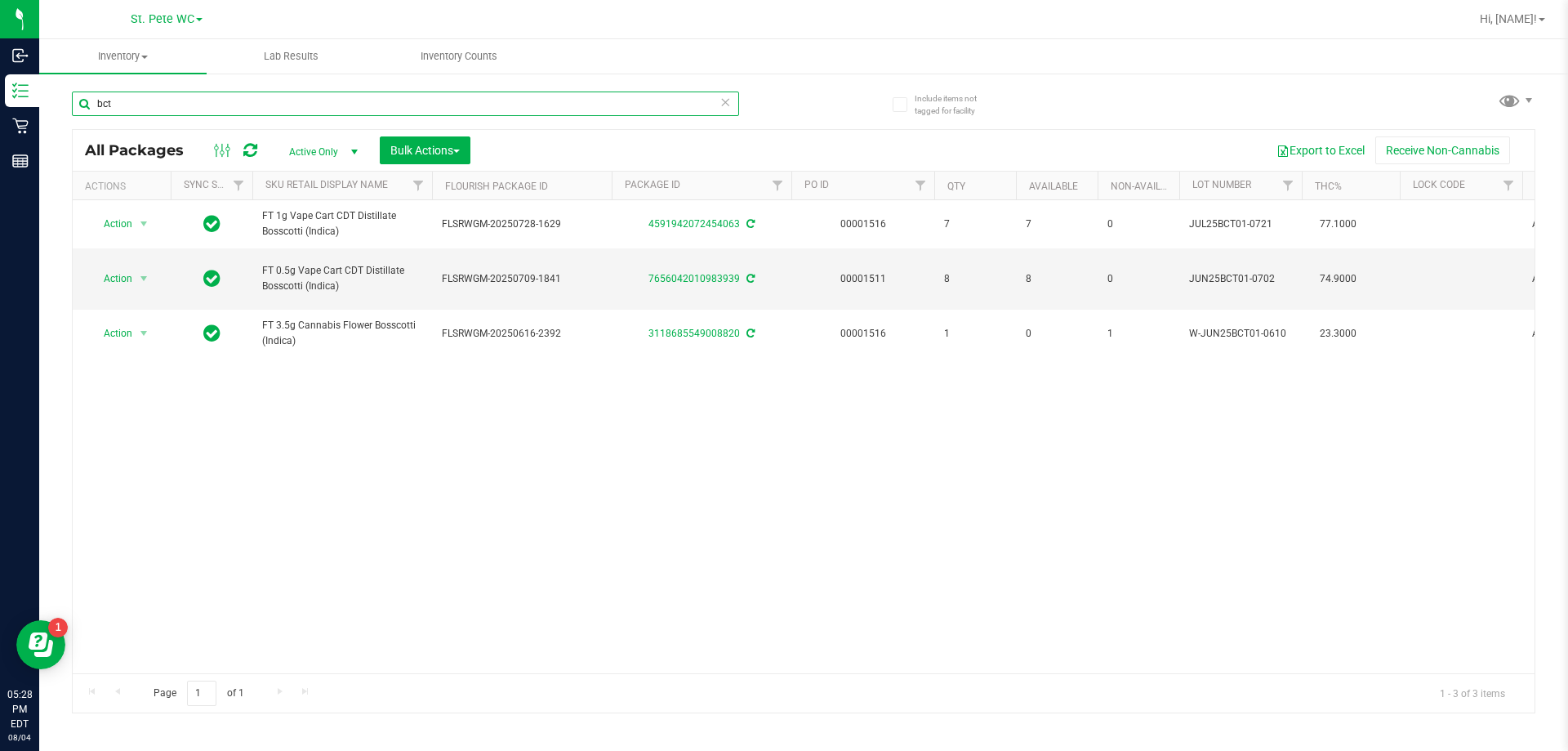 type on "bct" 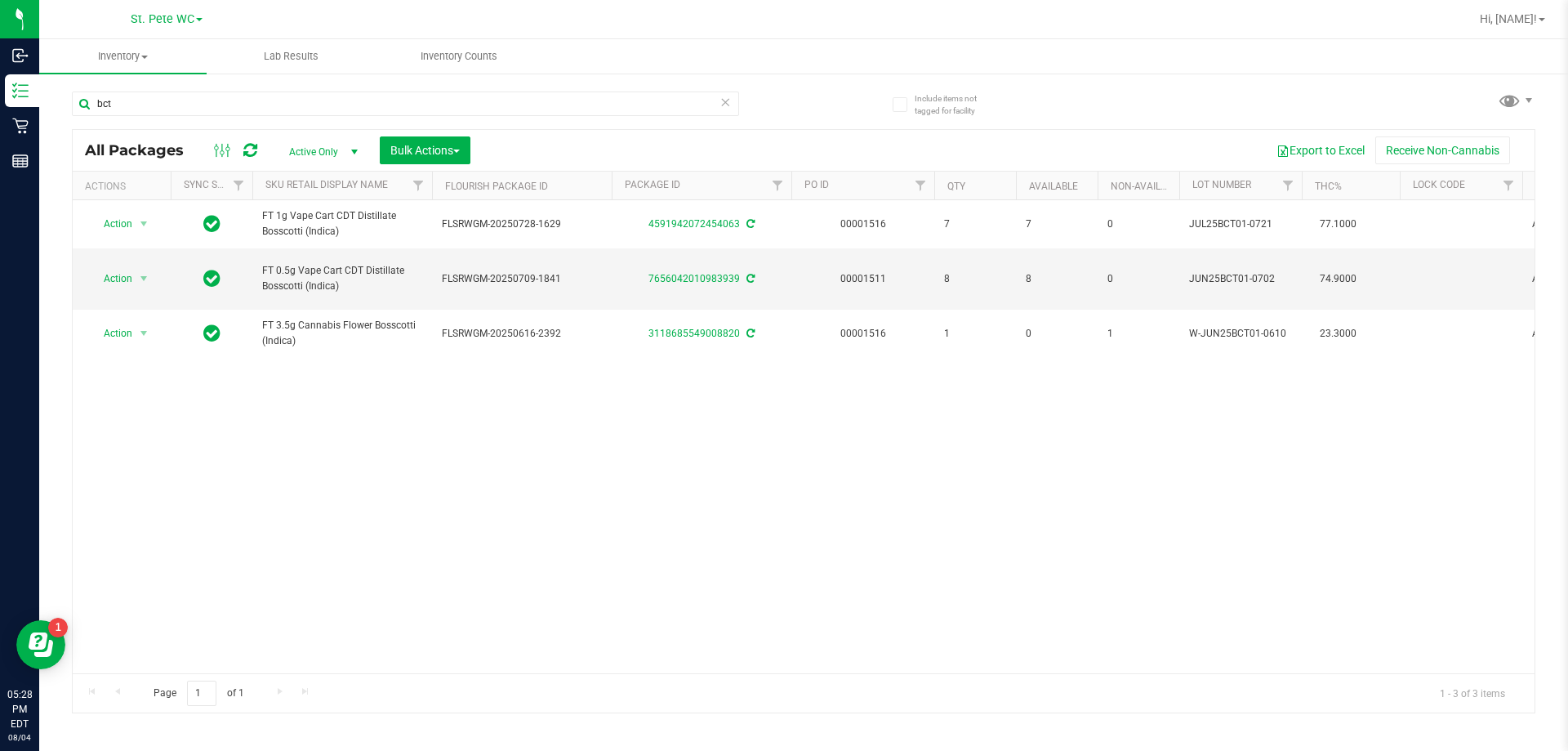 click on "Action Action Create package Edit attributes Global inventory Locate package Lock package Package audit log Print package label Print product labels Schedule for destruction
FT 1g Vape Cart CDT Distillate Bosscotti (Indica)
FLSRWGM-20250728-1629
4591942072454063
00001516
7
7
0
JUL25BCT01-0721
77.1000
Aug 3, 2025 15:02:51 EDT
Vape Cart Distillate
Bosscotti
BAP-CAR-FT-CDT-BCT1M
FT - VAPE CART CDT DISTILLATE - 1G - BCT - IND
$95.00000" at bounding box center (804, 436) 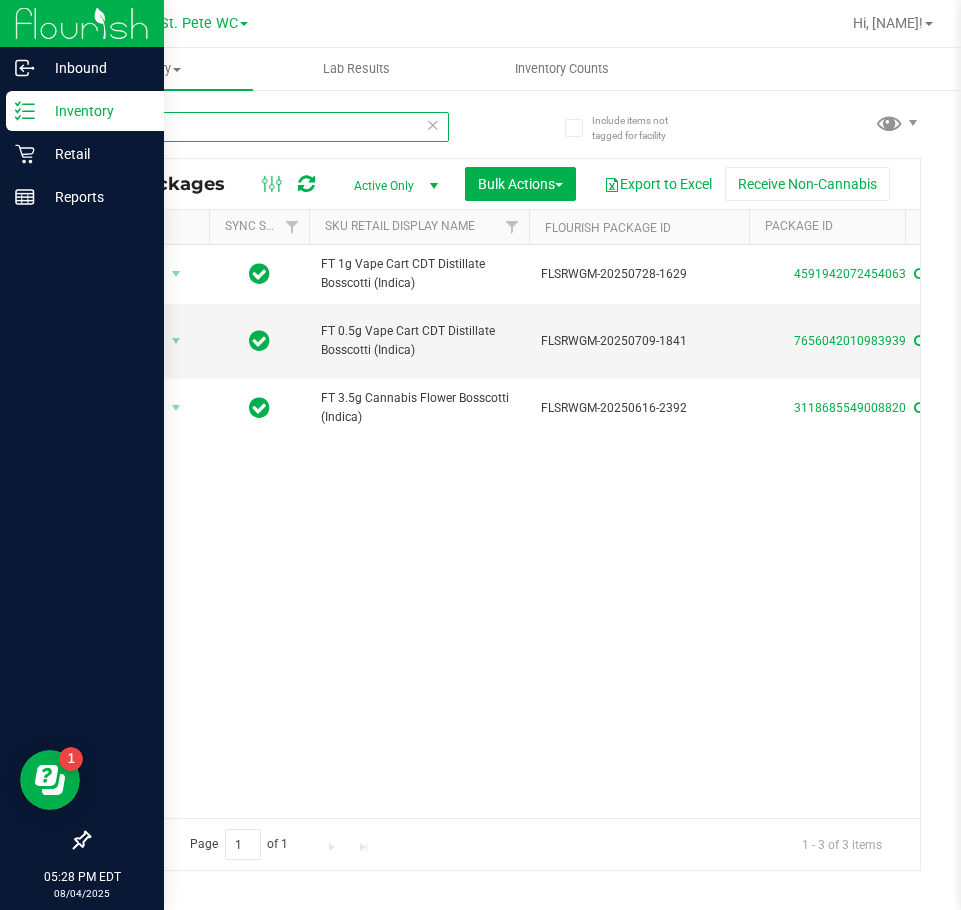 drag, startPoint x: 213, startPoint y: 133, endPoint x: 1, endPoint y: 133, distance: 212 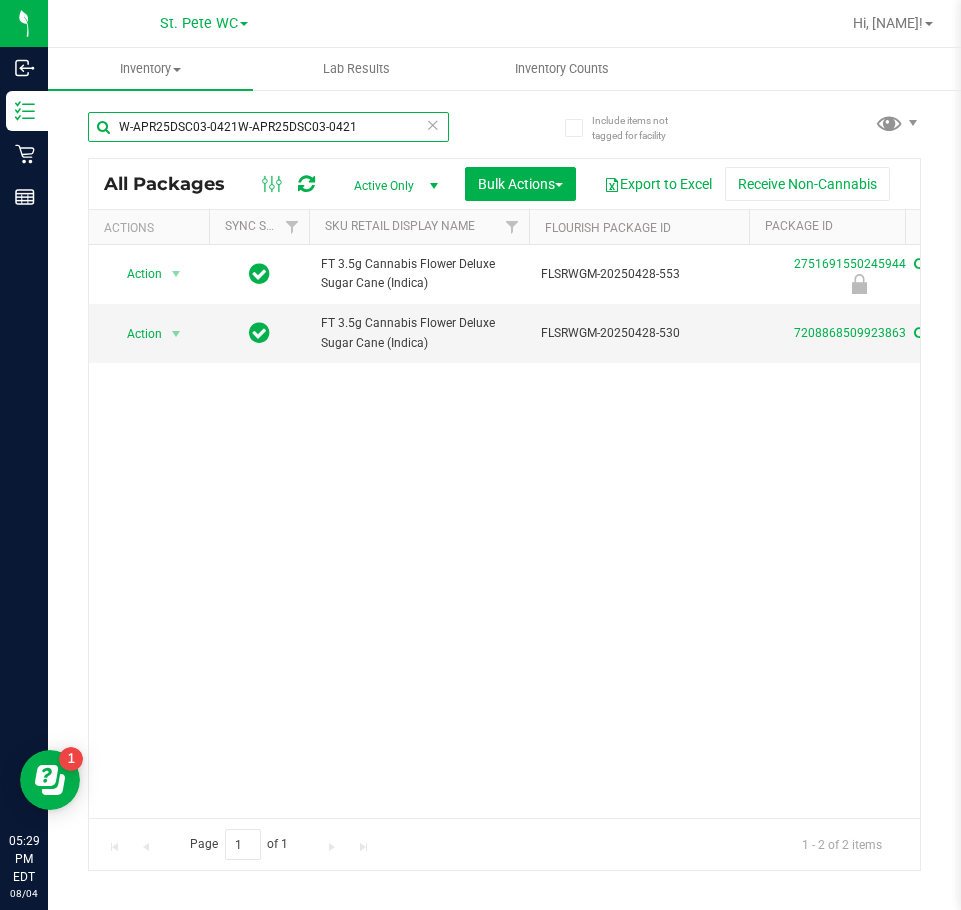 type on "W-APR25DSC03-0421W-APR25DSC03-0421" 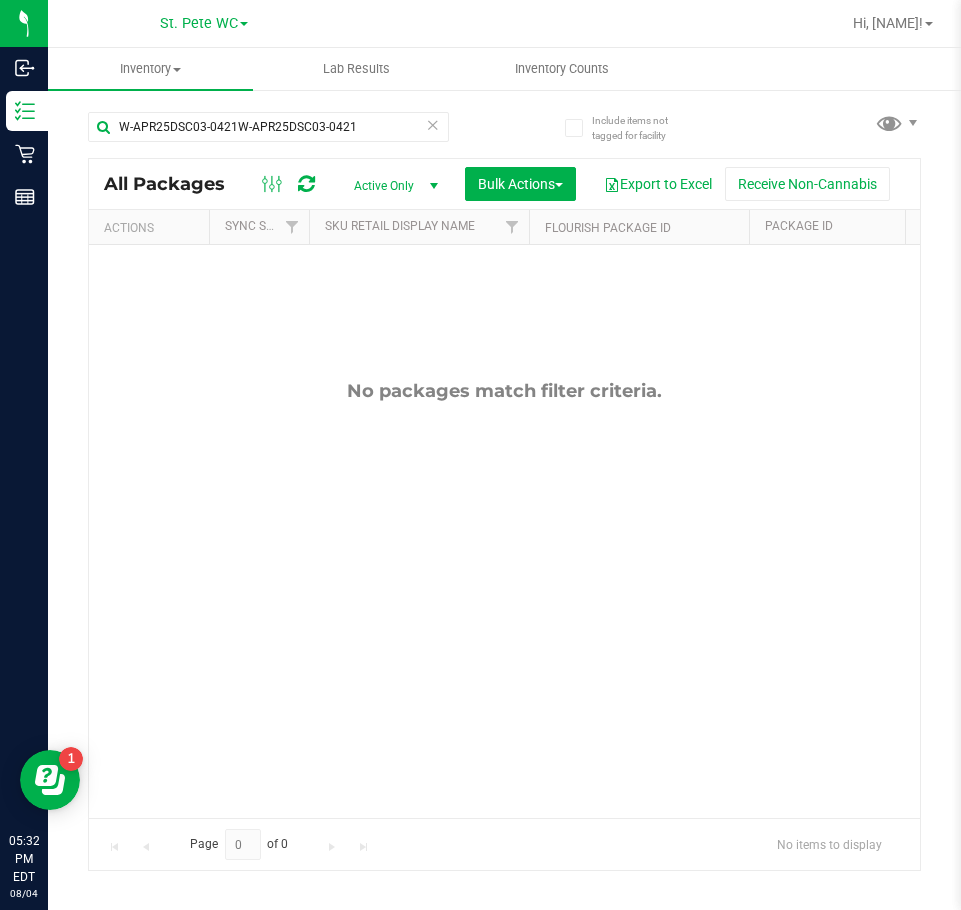 click on "No packages match filter criteria." at bounding box center (504, 599) 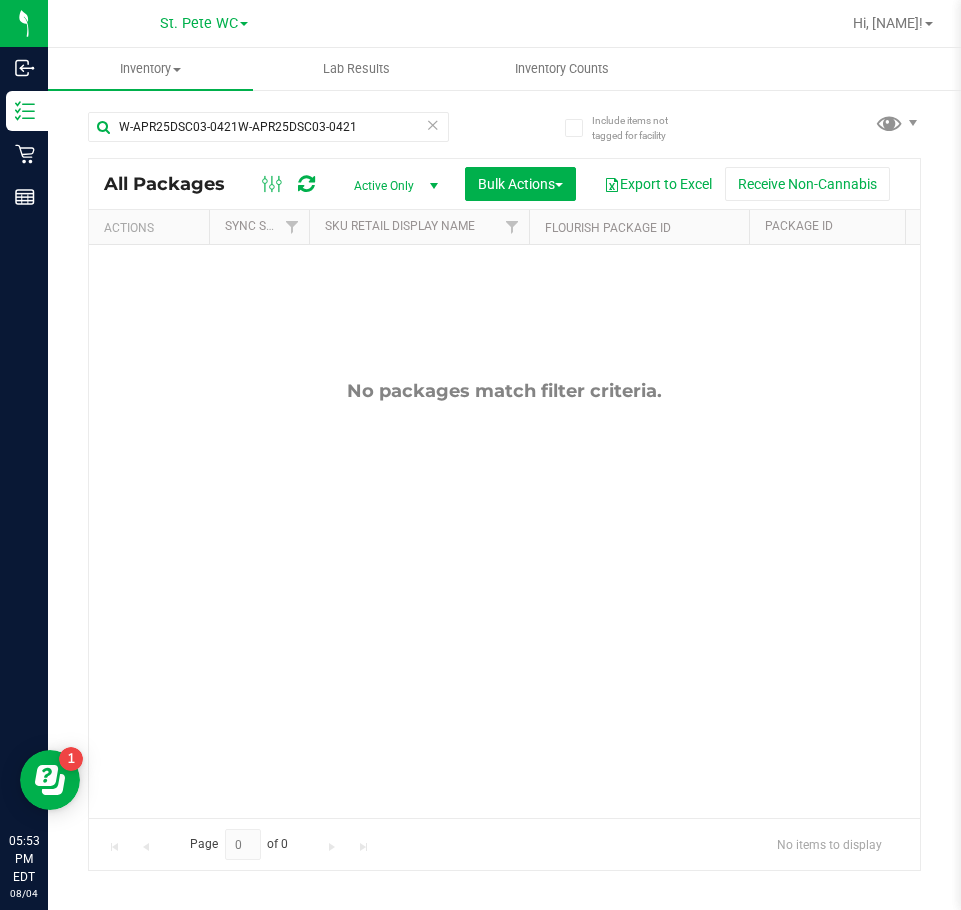 click on "No packages match filter criteria." at bounding box center [504, 599] 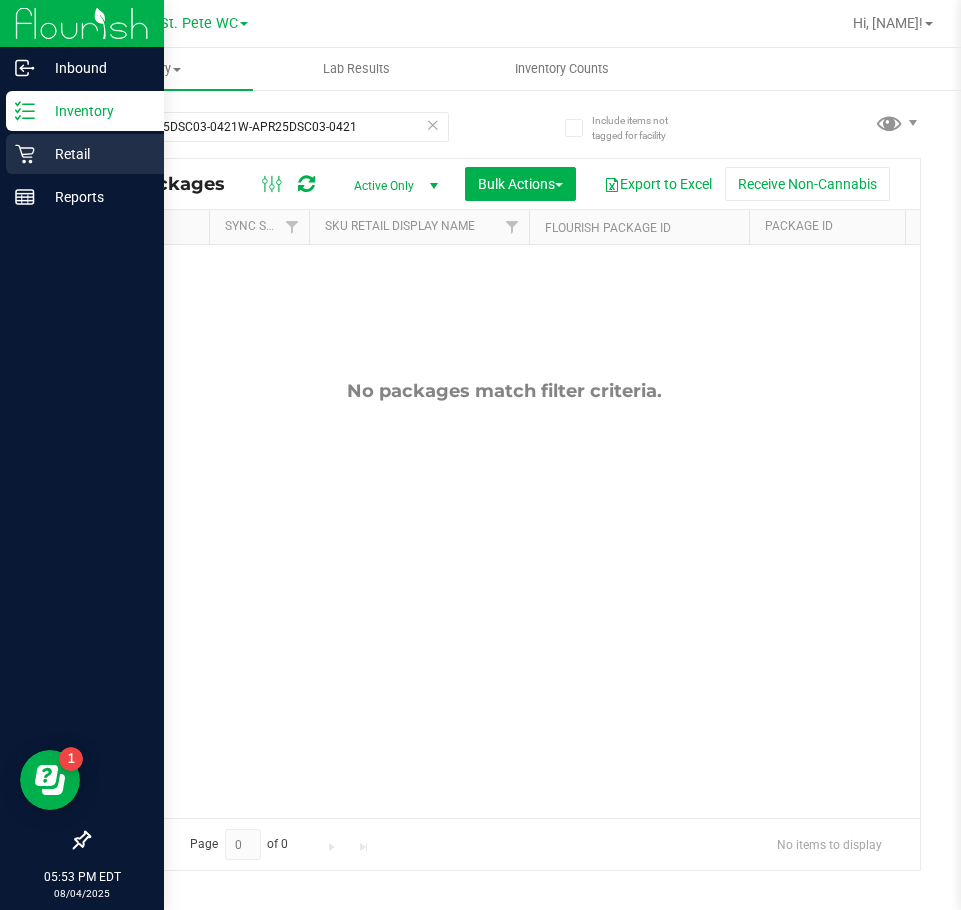 click 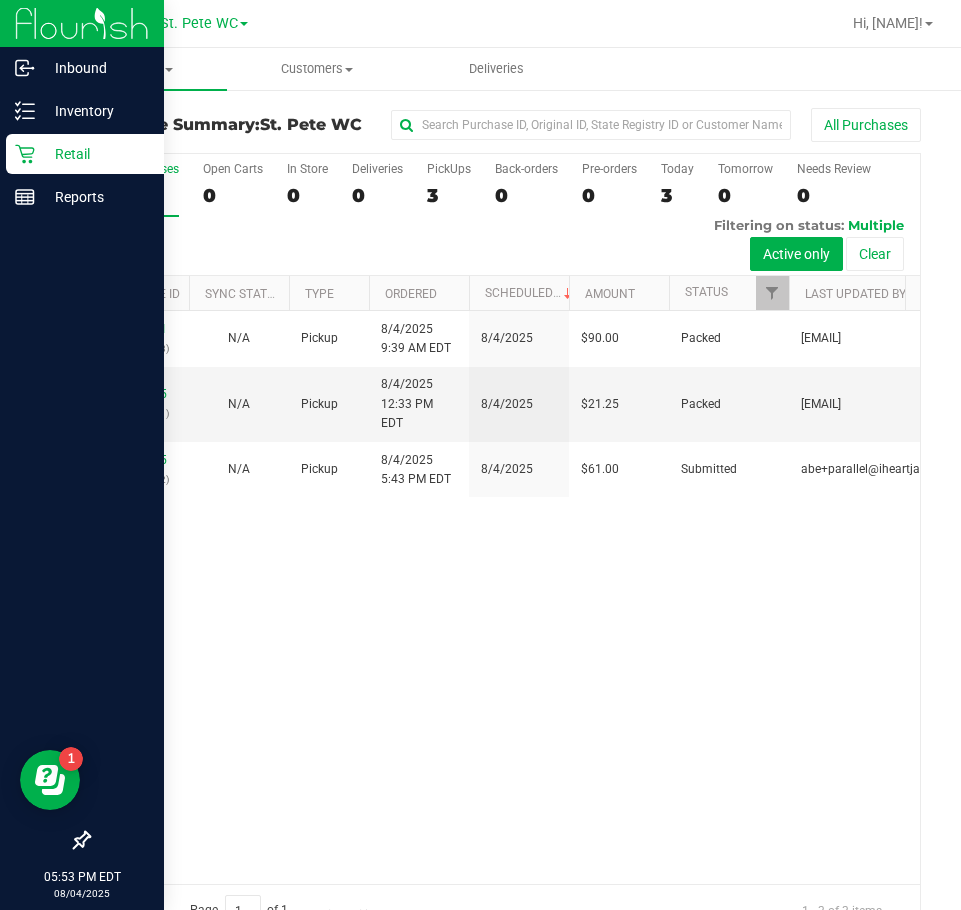 click on "11736661
(313106838)
N/A
Pickup 8/4/2025 9:39 AM EDT 8/4/2025
$90.00
Packed [EMAIL]
11737685
(312642921)
N/A
Pickup 8/4/2025 12:33 PM EDT 8/4/2025
$21.25
Packed [EMAIL]
11739885
(313200562)
N/A
Pickup 8/4/2025 5:43 PM EDT 8/4/2025
$61.00
Submitted [EMAIL]" at bounding box center [504, 597] 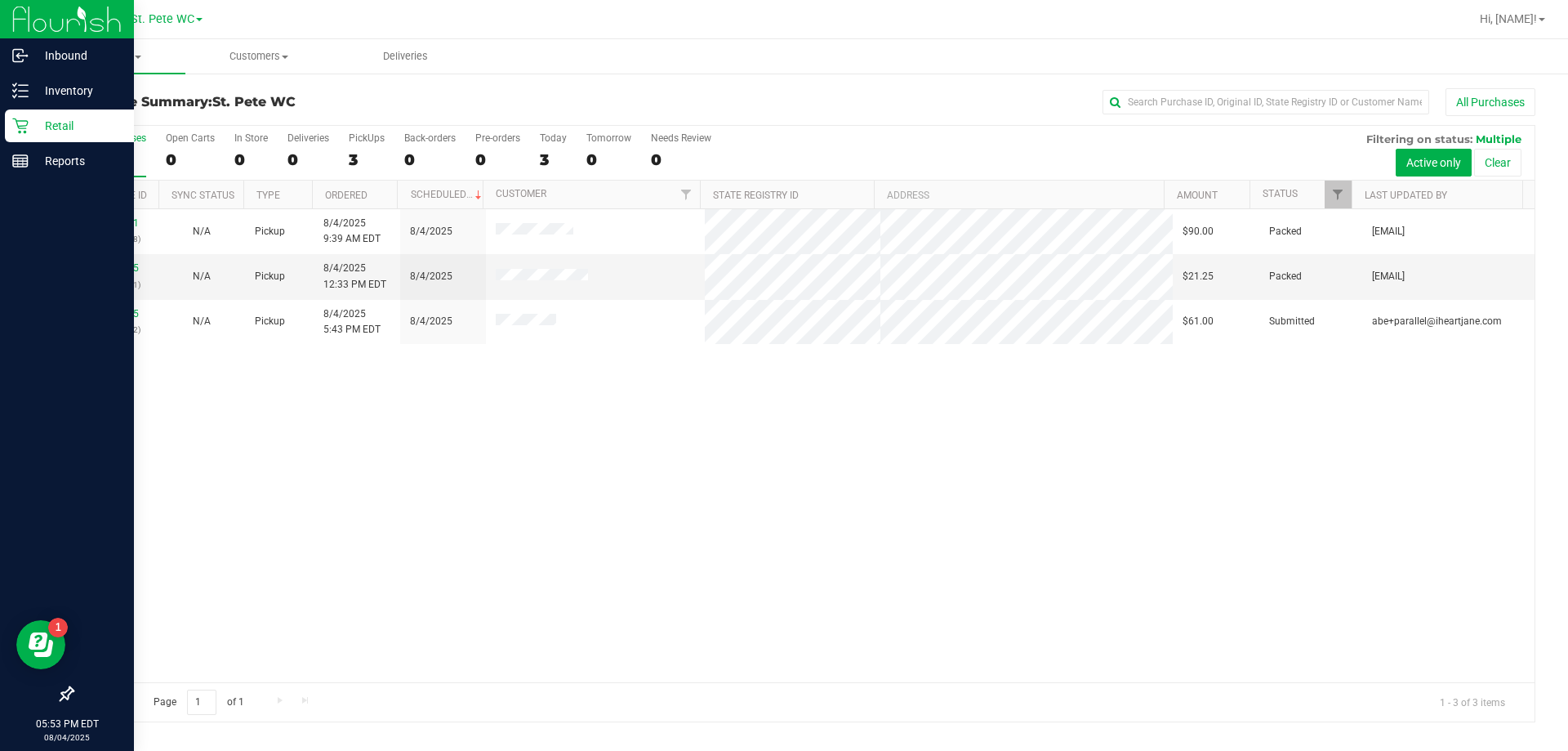 click on "11736661
(313106838)
N/A
Pickup 8/4/2025 9:39 AM EDT 8/4/2025
$90.00
Packed [EMAIL]
11737685
(312642921)
N/A
Pickup 8/4/2025 12:33 PM EDT 8/4/2025
$21.25
Packed [EMAIL]
11739885
(313200562)
N/A
Pickup 8/4/2025 5:43 PM EDT 8/4/2025
$61.00
Submitted [EMAIL]" at bounding box center [804, 445] 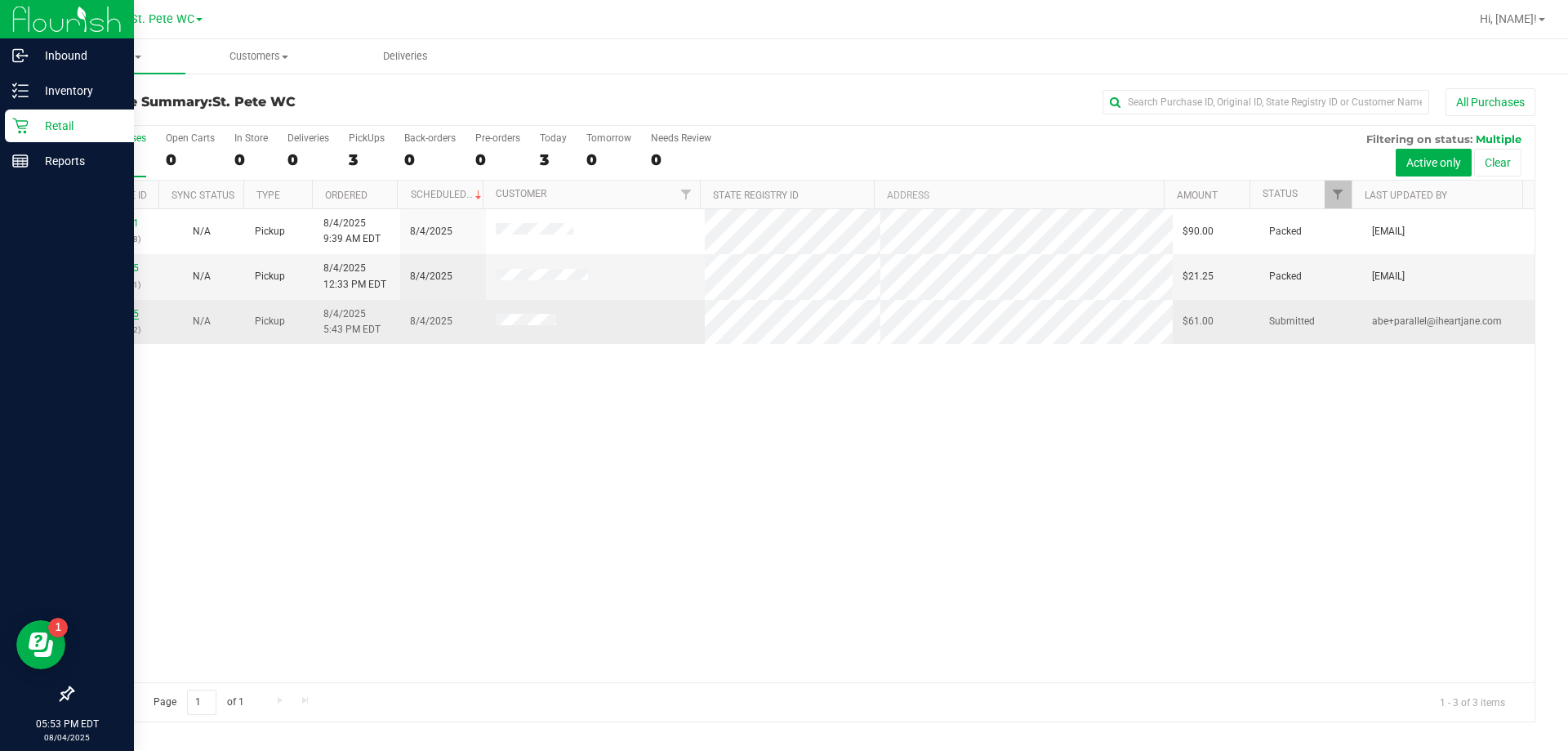 click on "11739885" at bounding box center (116, 314) 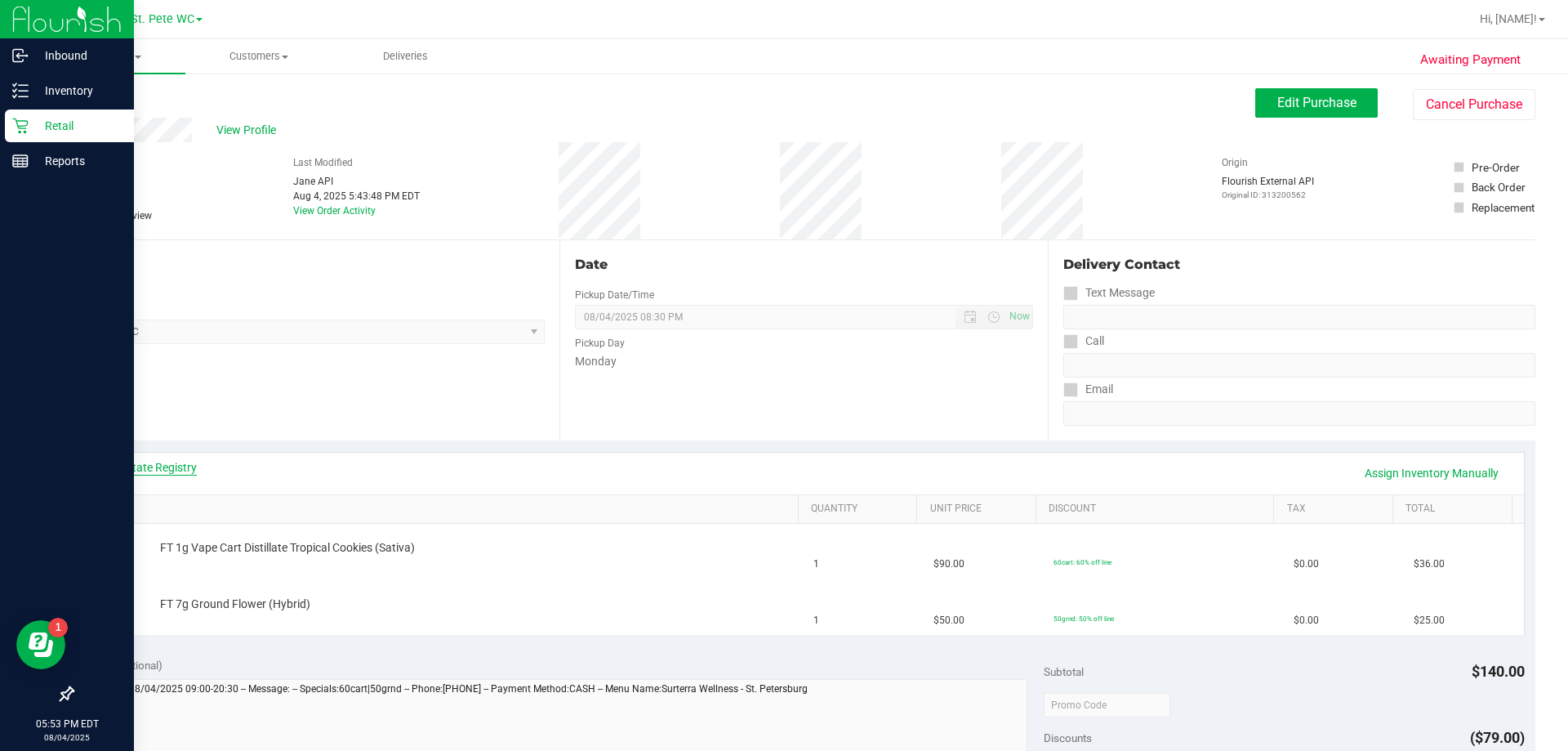 click on "View State Registry" at bounding box center (148, 467) 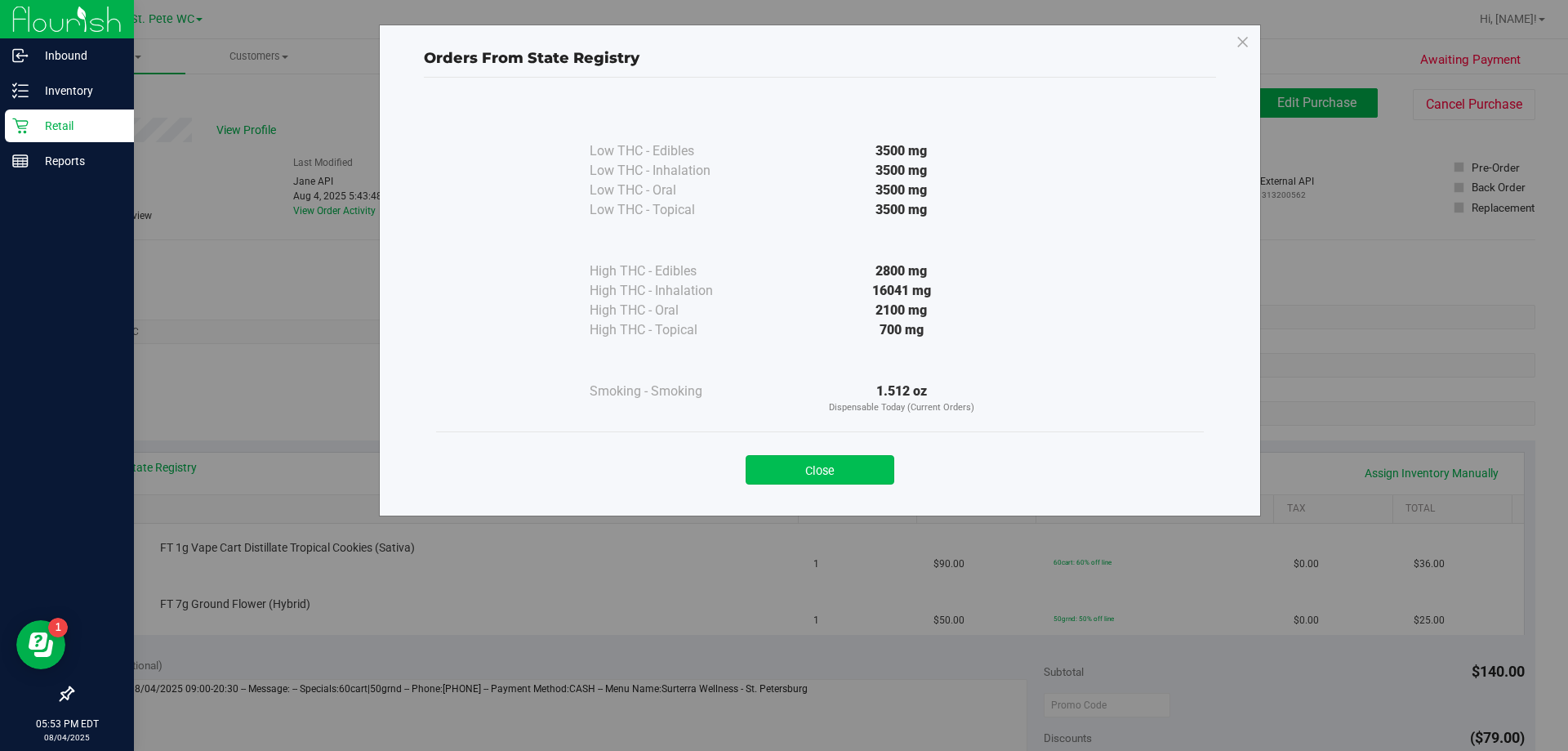 click on "Close" at bounding box center (820, 470) 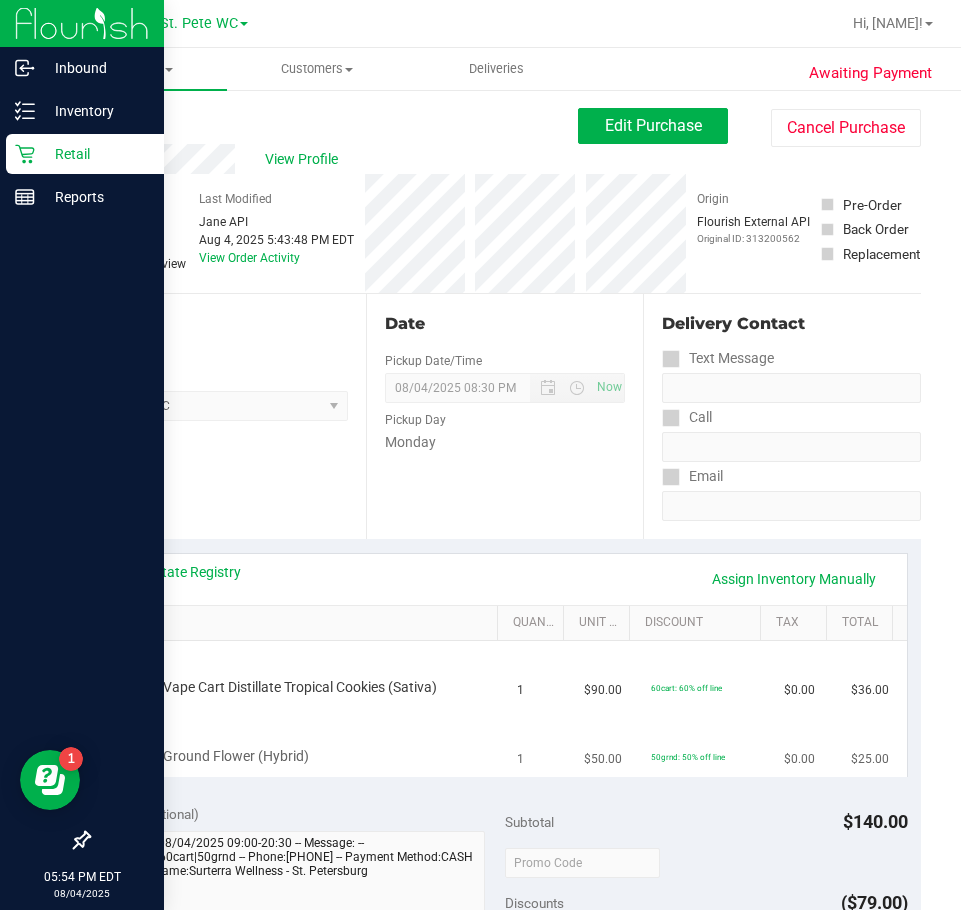 click on "FT 7g Ground Flower (Hybrid)" at bounding box center [304, 742] 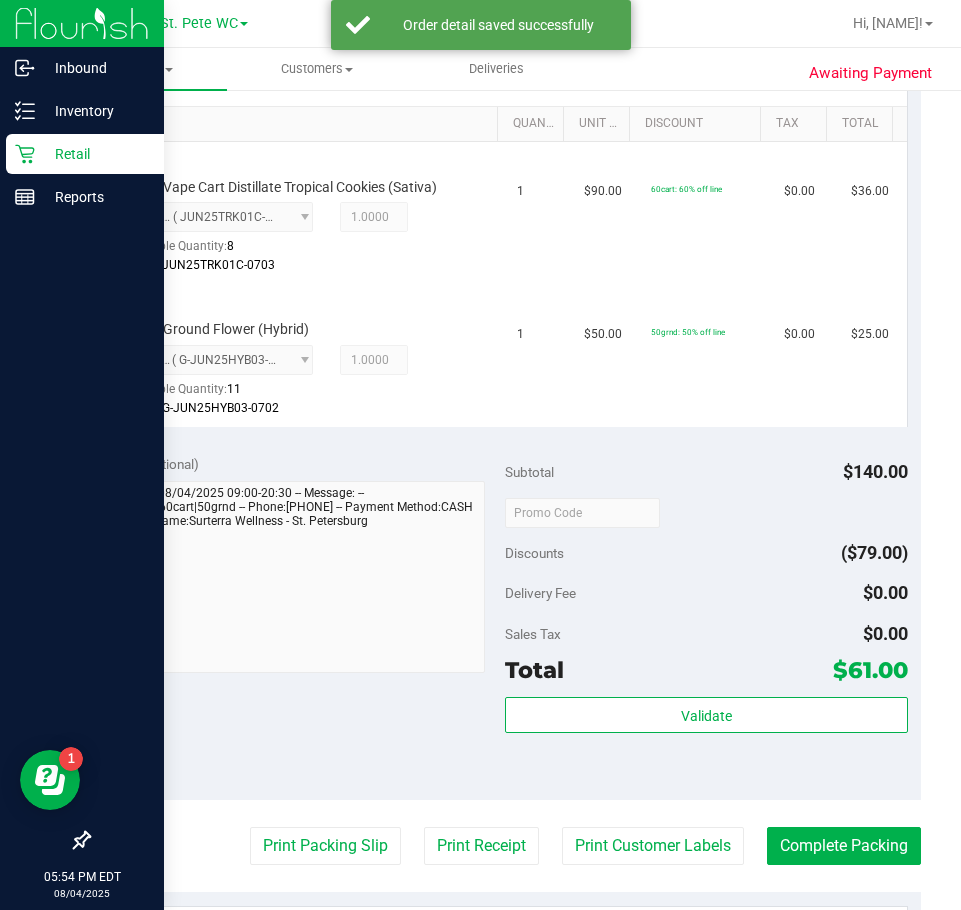 scroll, scrollTop: 500, scrollLeft: 0, axis: vertical 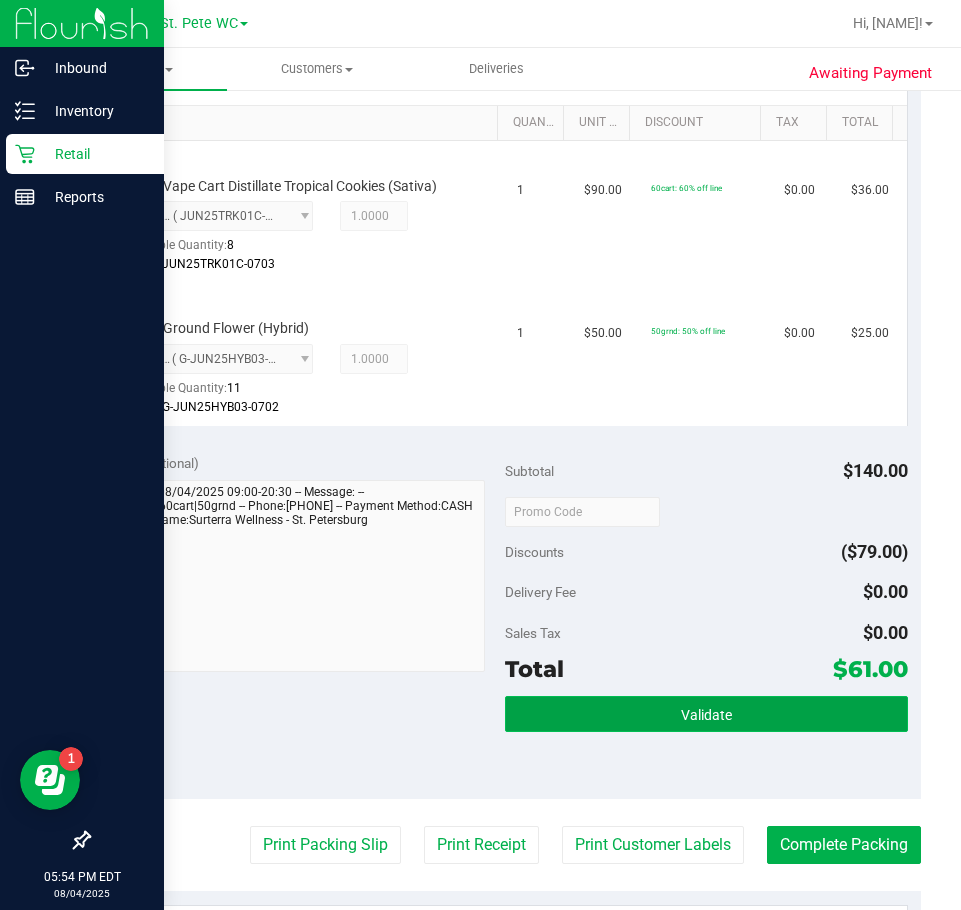 click on "Validate" at bounding box center [706, 715] 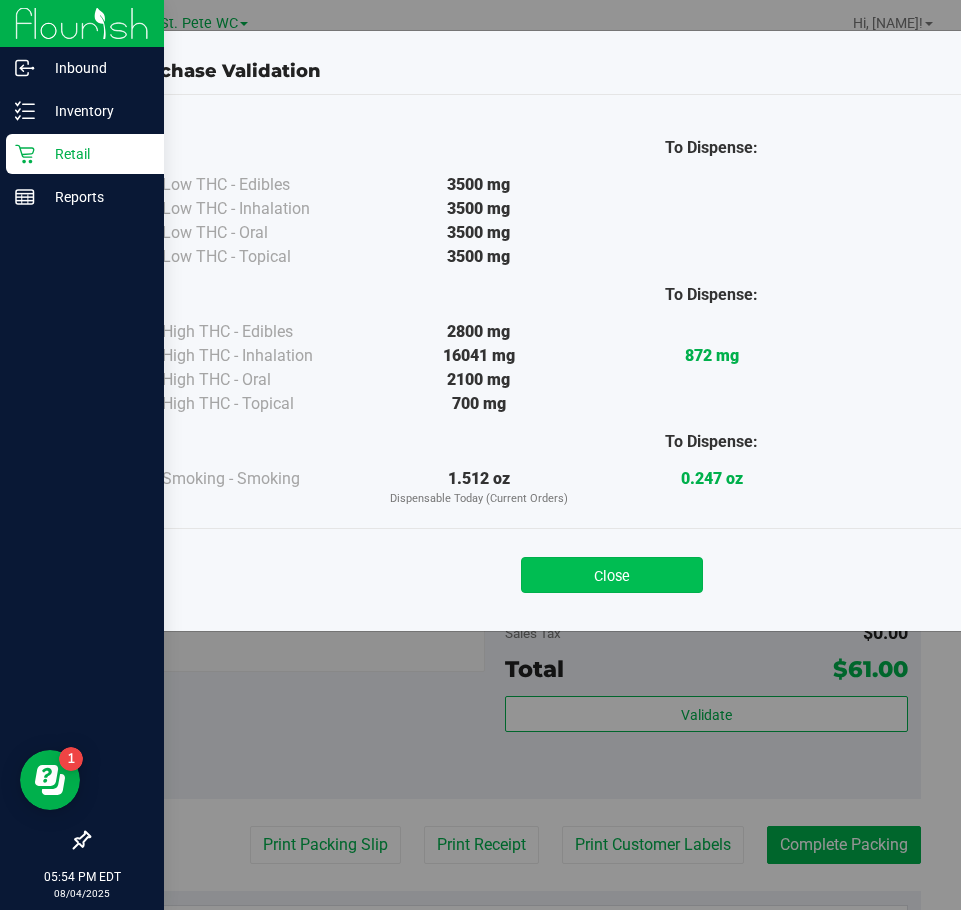 click on "Close" at bounding box center [612, 575] 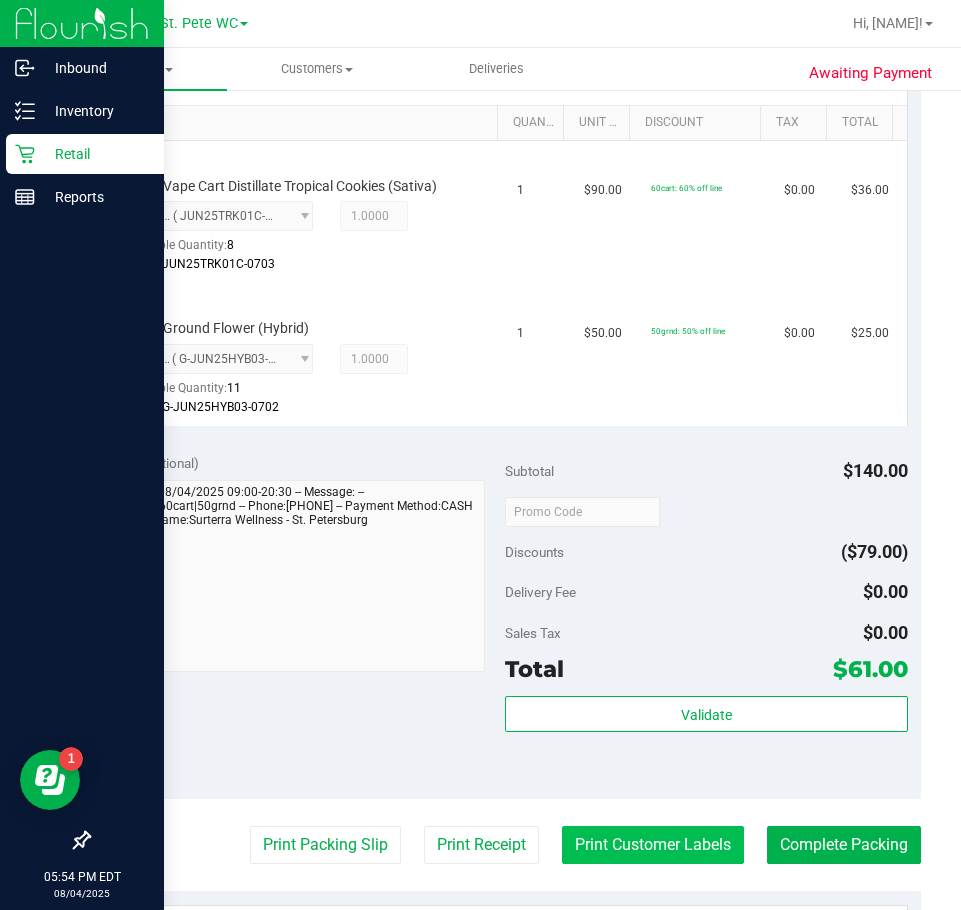 click on "Print Customer Labels" at bounding box center (653, 845) 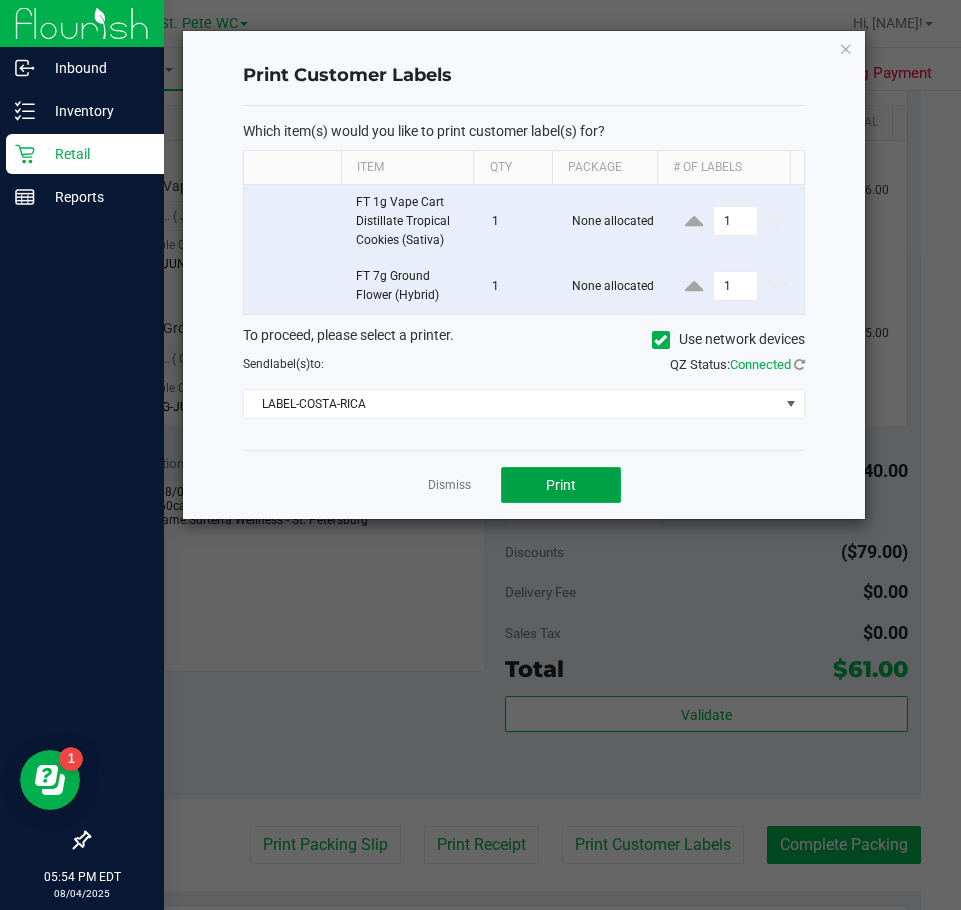 click on "Print" 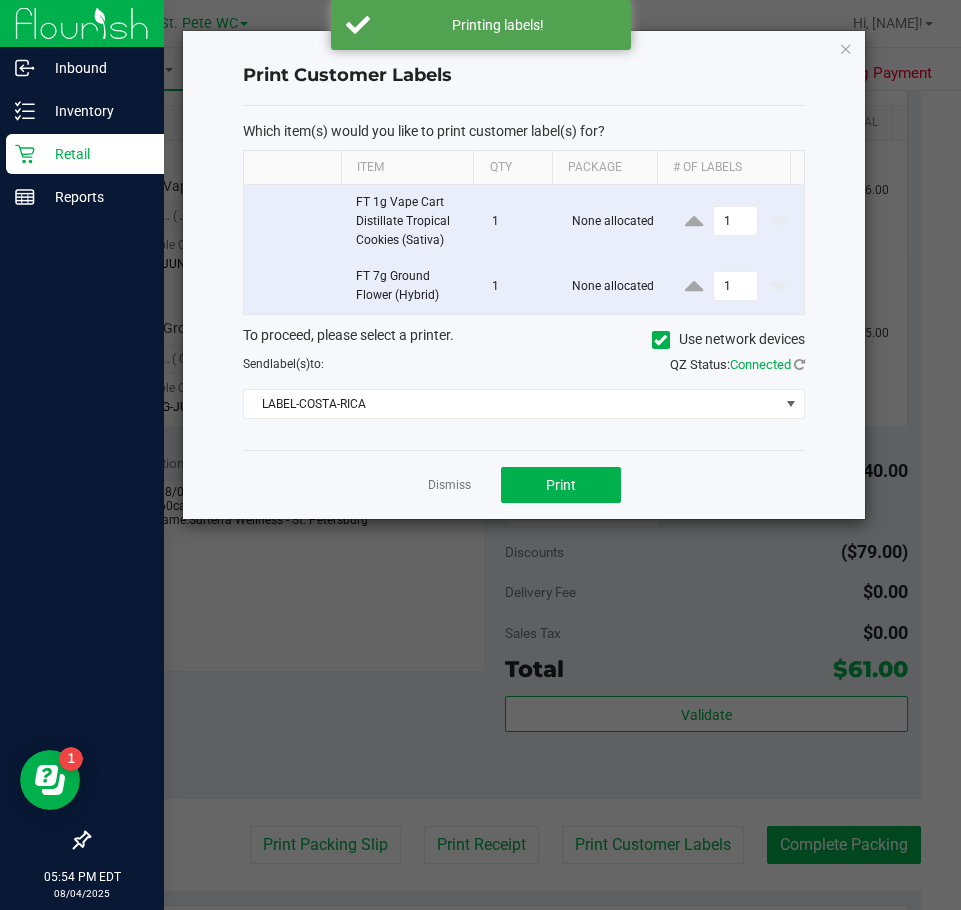 click on "Print Customer Labels Which item(s) would you like to print customer label(s) for? Item Qty Package # of labels FT 1g Vape Cart Distillate Tropical Cookies (Sativa) 1 None allocated 1 FT 7g Ground Flower (Hybrid) 1 None allocated 1 To proceed, please select a printer. Use network devices Send label(s) to: QZ Status: Connected LABEL-COSTA-RICA Dismiss Print" 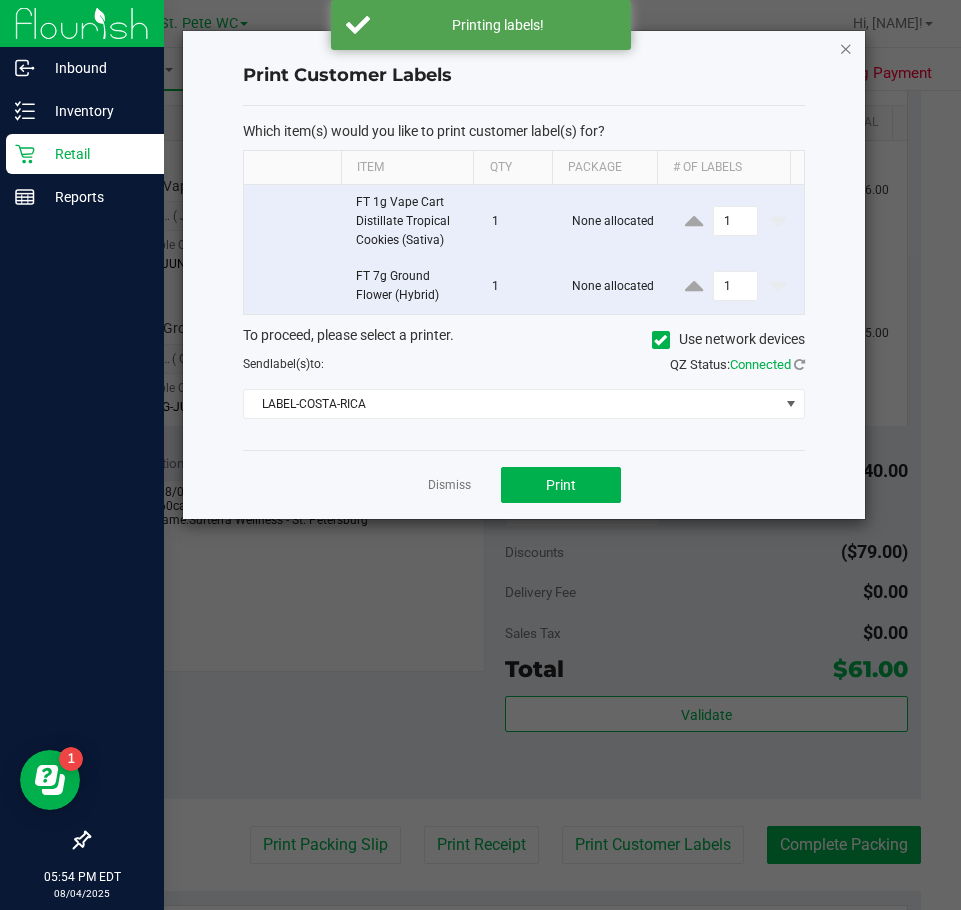 click 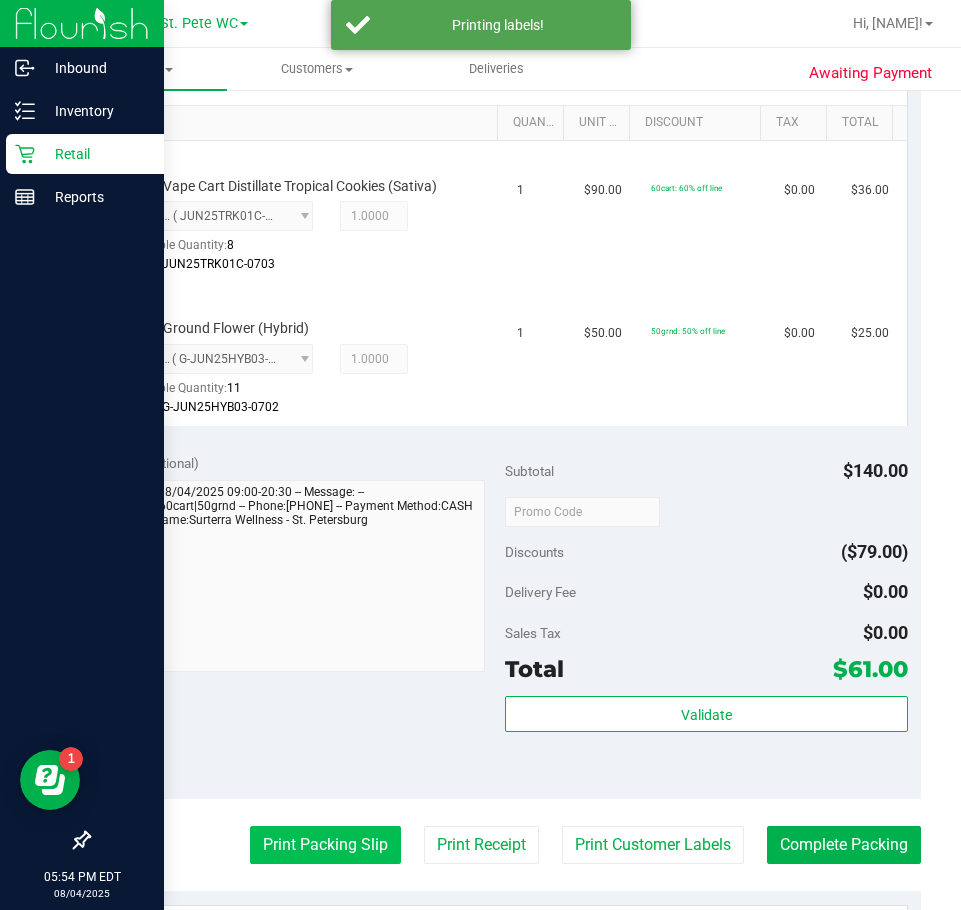 click on "Print Packing Slip" at bounding box center [325, 845] 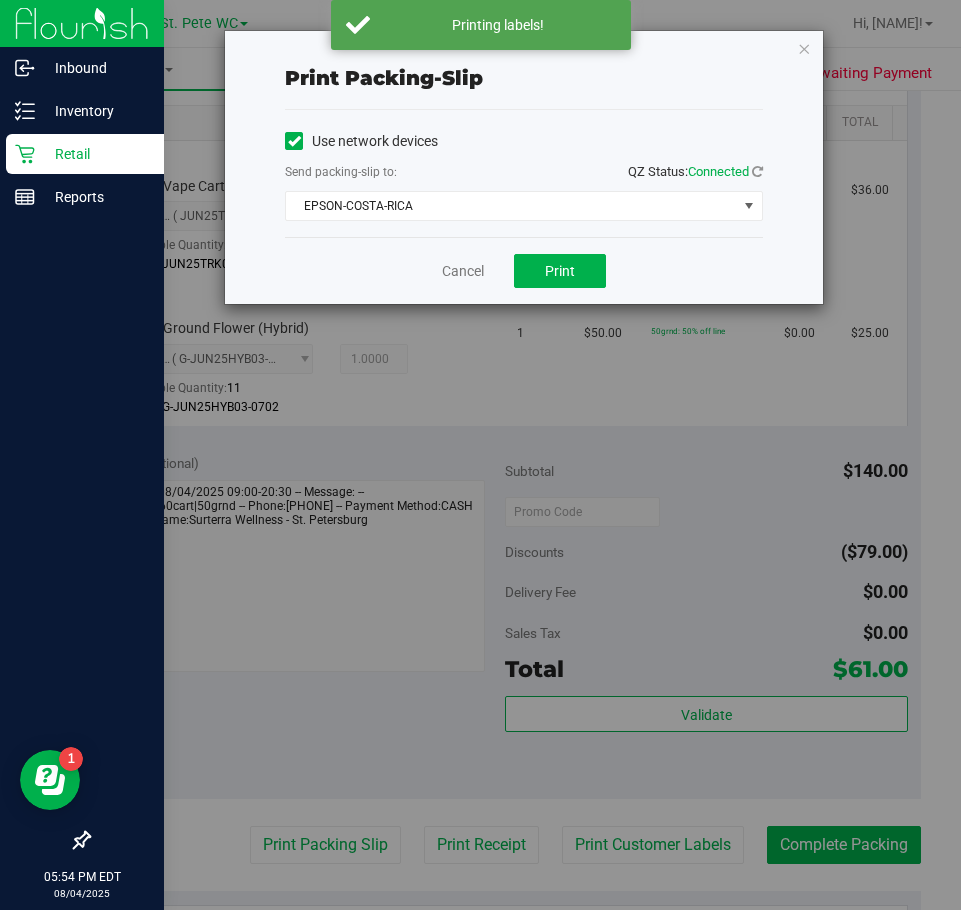 click on "Cancel
Print" at bounding box center [524, 270] 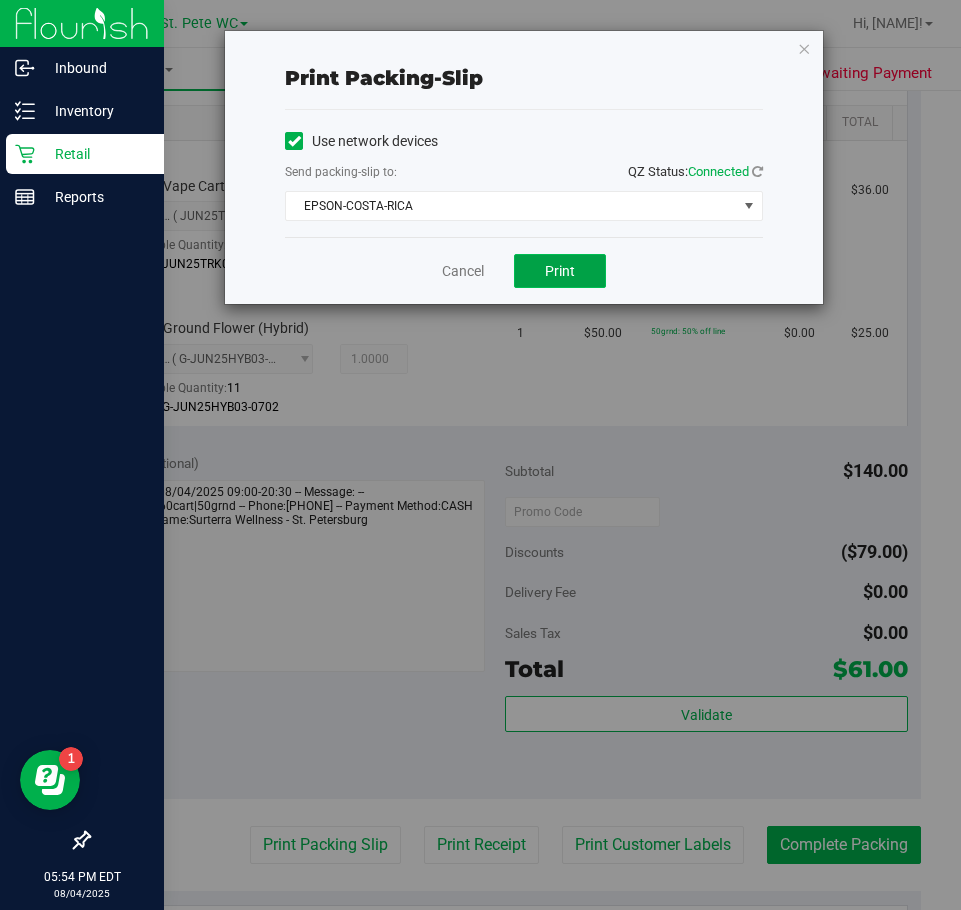 click on "Print" at bounding box center (560, 271) 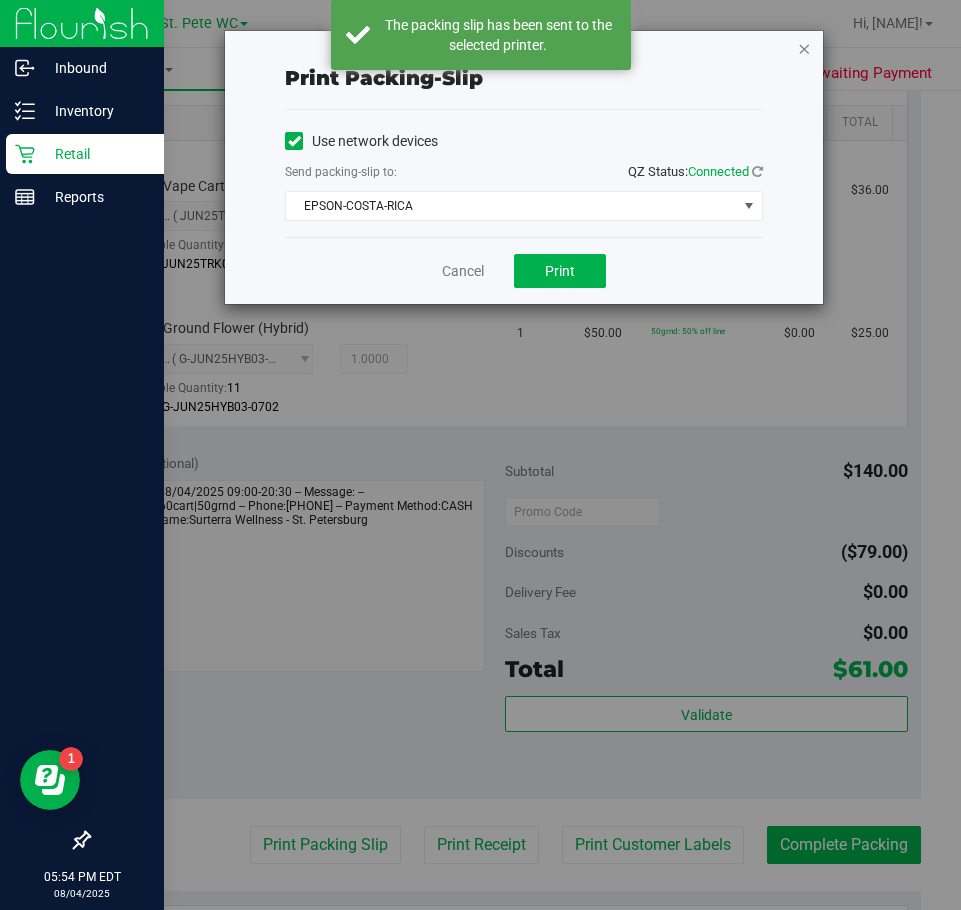 drag, startPoint x: 814, startPoint y: 43, endPoint x: 797, endPoint y: 43, distance: 17 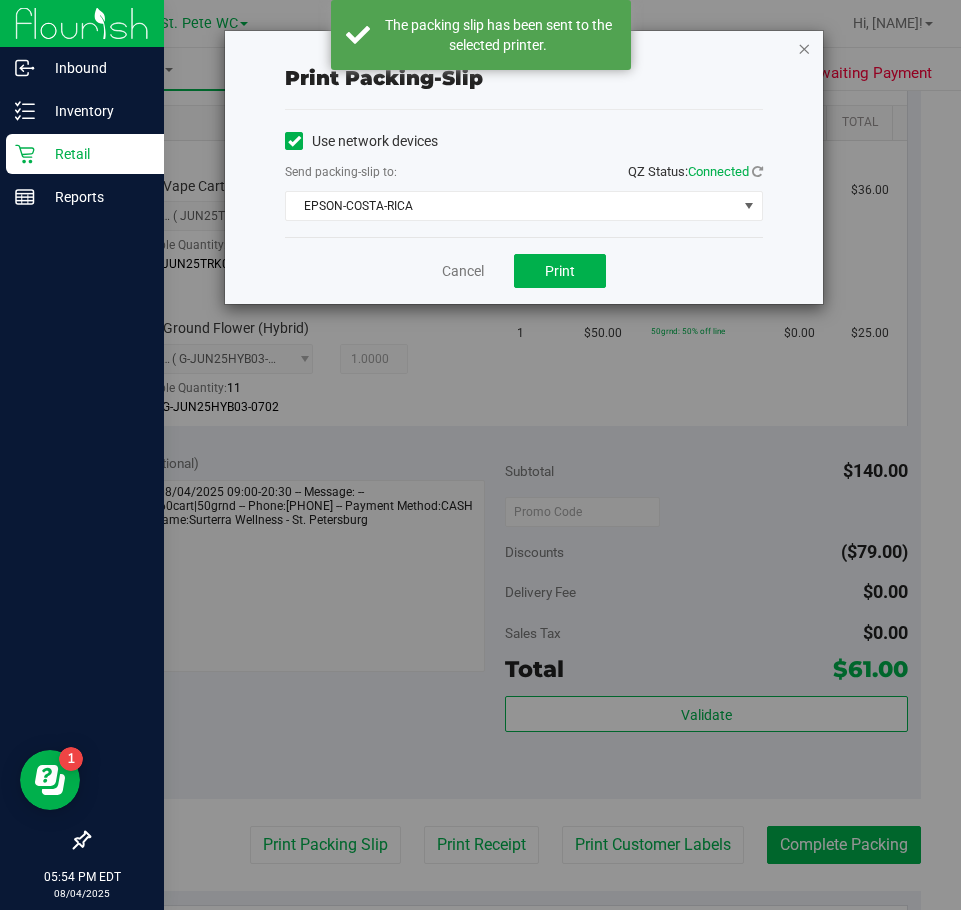 click on "Print packing-slip
Use network devices
Send packing-slip to:
QZ Status:   Connected
EPSON-COSTA-RICA Choose printer EPSON-COSMO-SPACELY EPSON-COSTA-RICA EPSON-COWBOY EPSON-COWBOY-JUNKIES EPSON-CRISPIX EPSON-CROATIA EPSON-CROOKEDX
Cancel
Print" at bounding box center [524, 167] 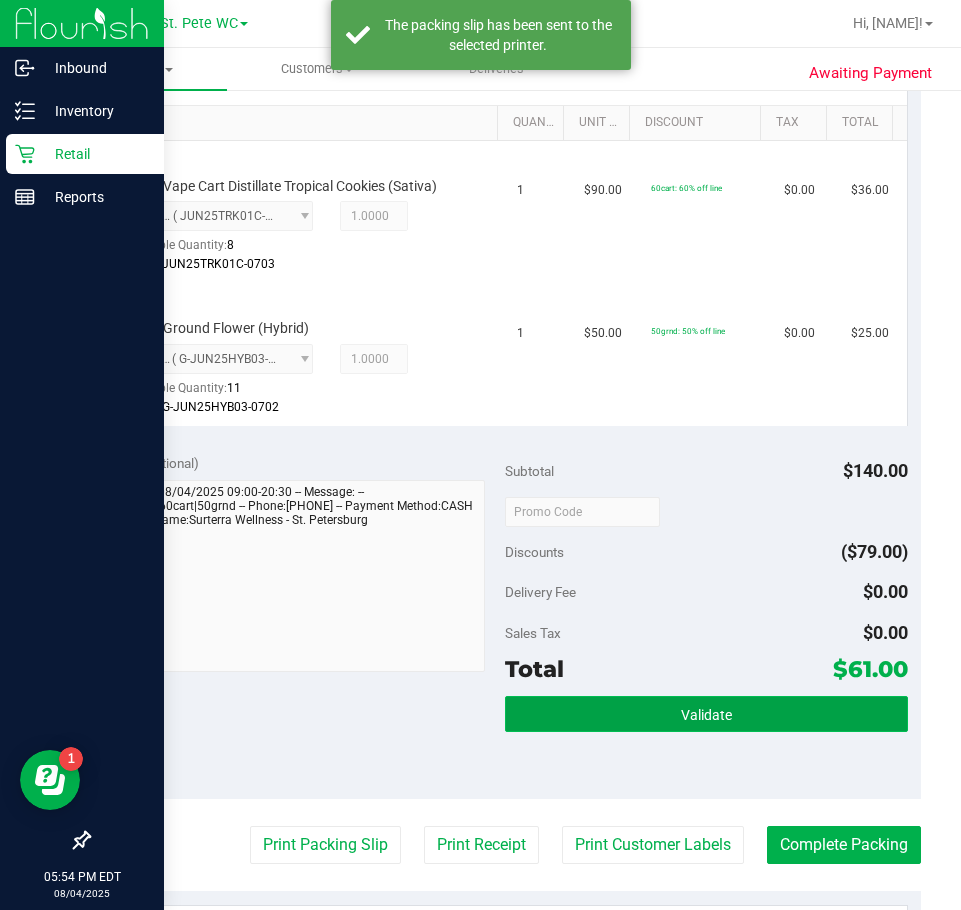click on "Validate" at bounding box center (706, 714) 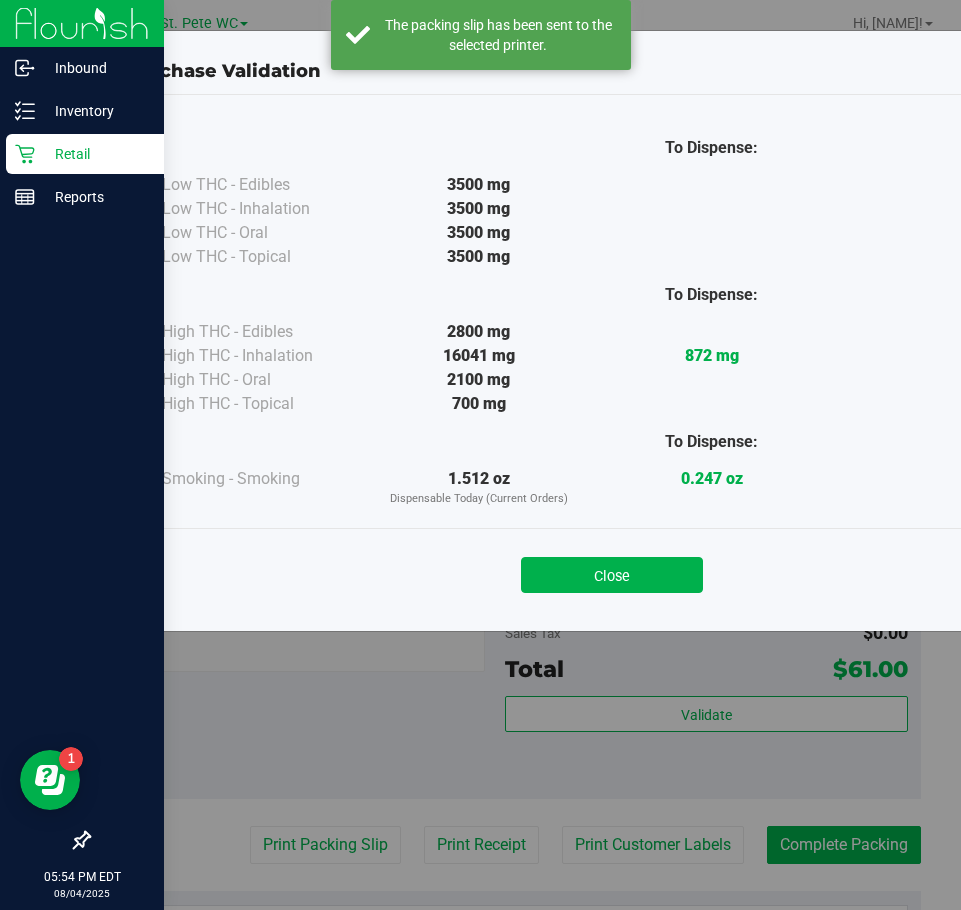 click on "Close" at bounding box center [612, 569] 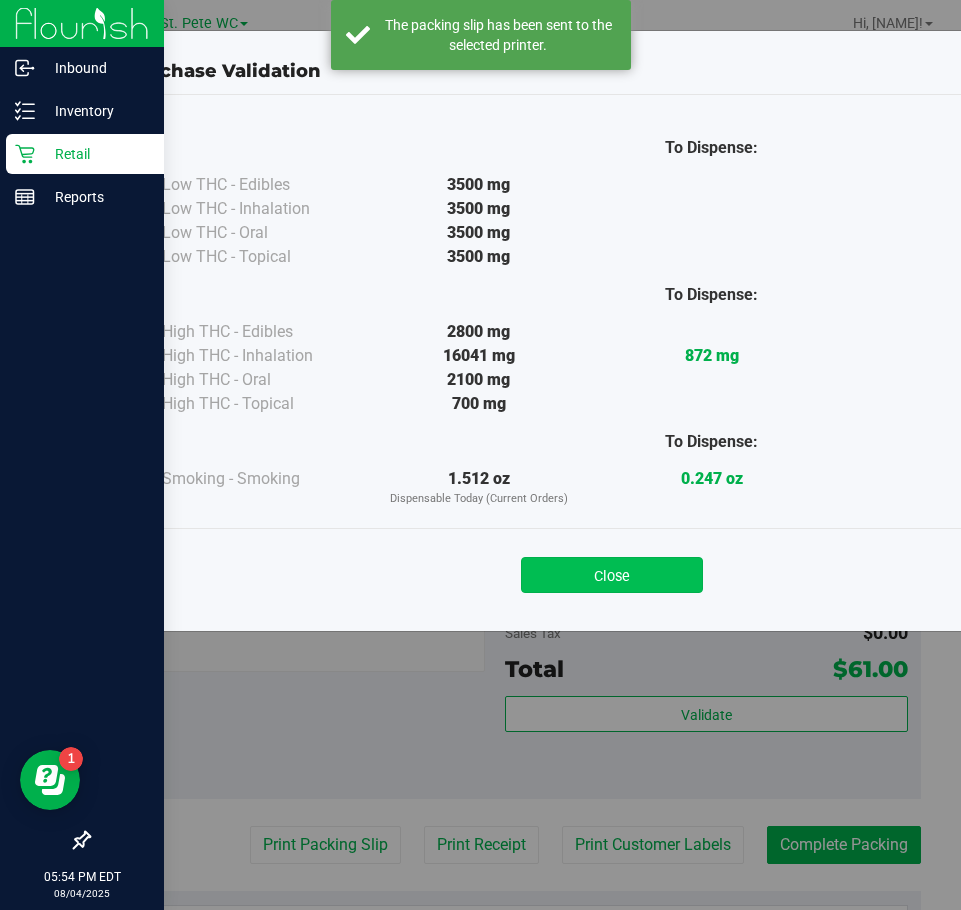 click on "Close" at bounding box center [612, 575] 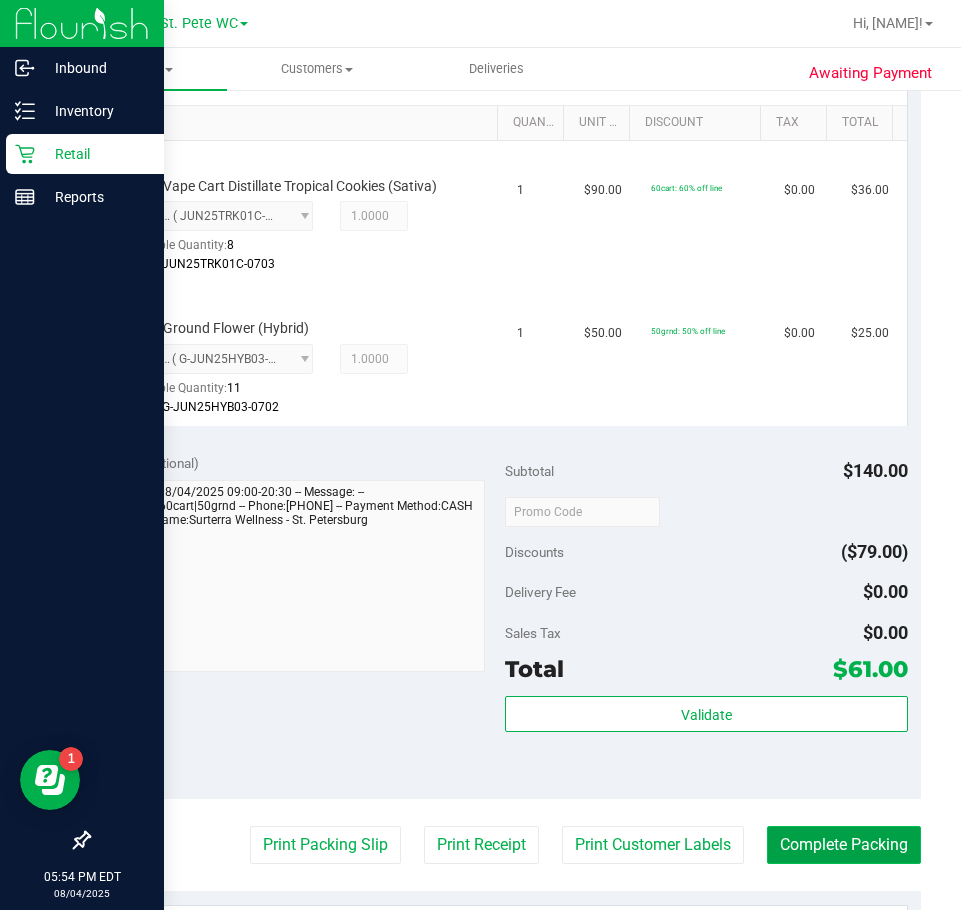 click on "Complete Packing" at bounding box center (844, 845) 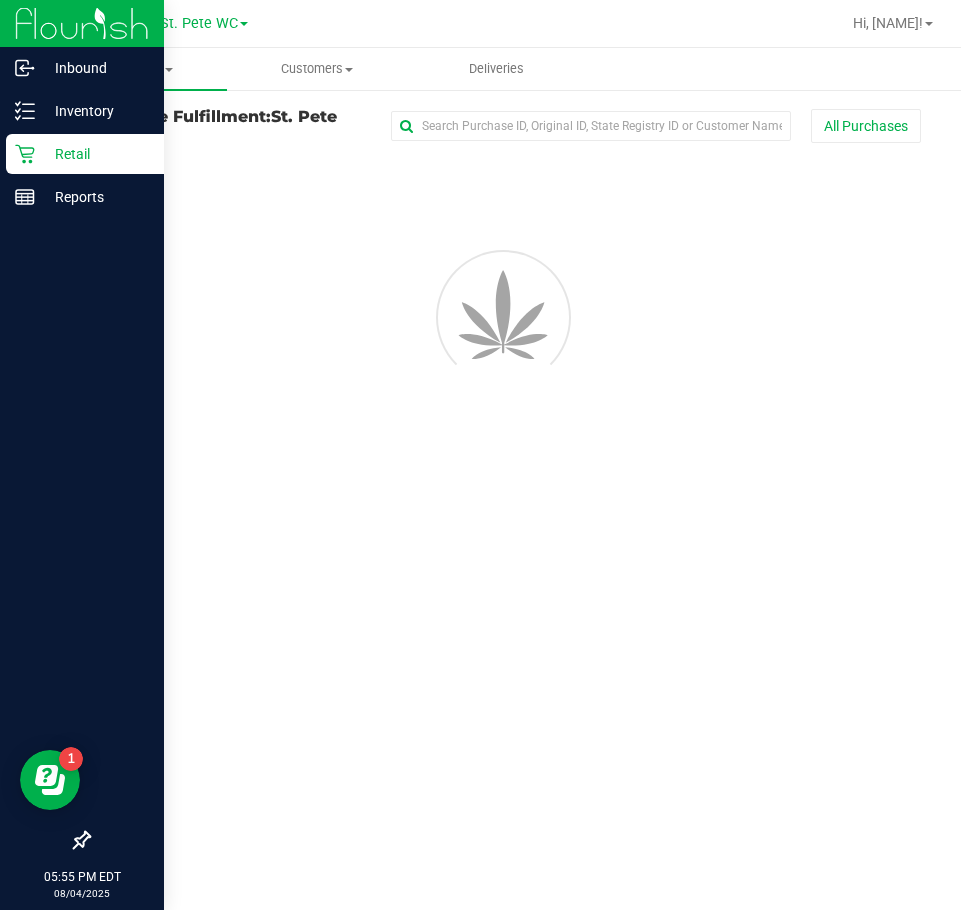 scroll, scrollTop: 0, scrollLeft: 0, axis: both 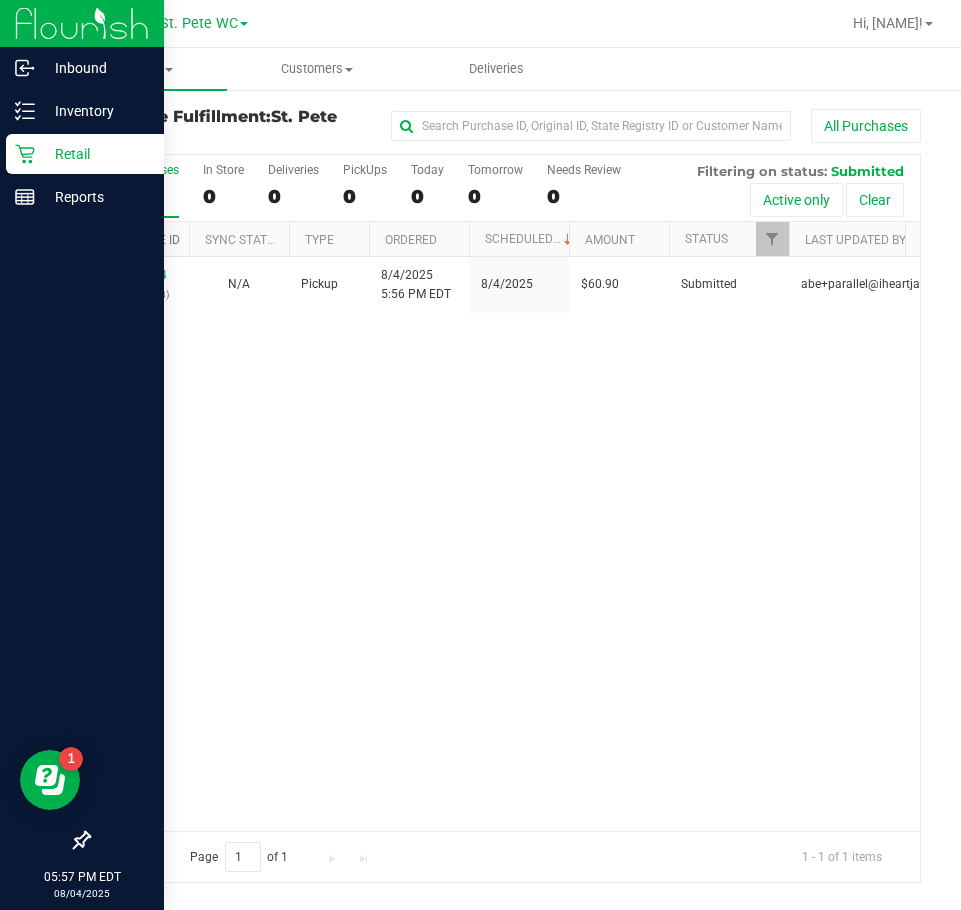 click on "Purchase ID" at bounding box center (142, 240) 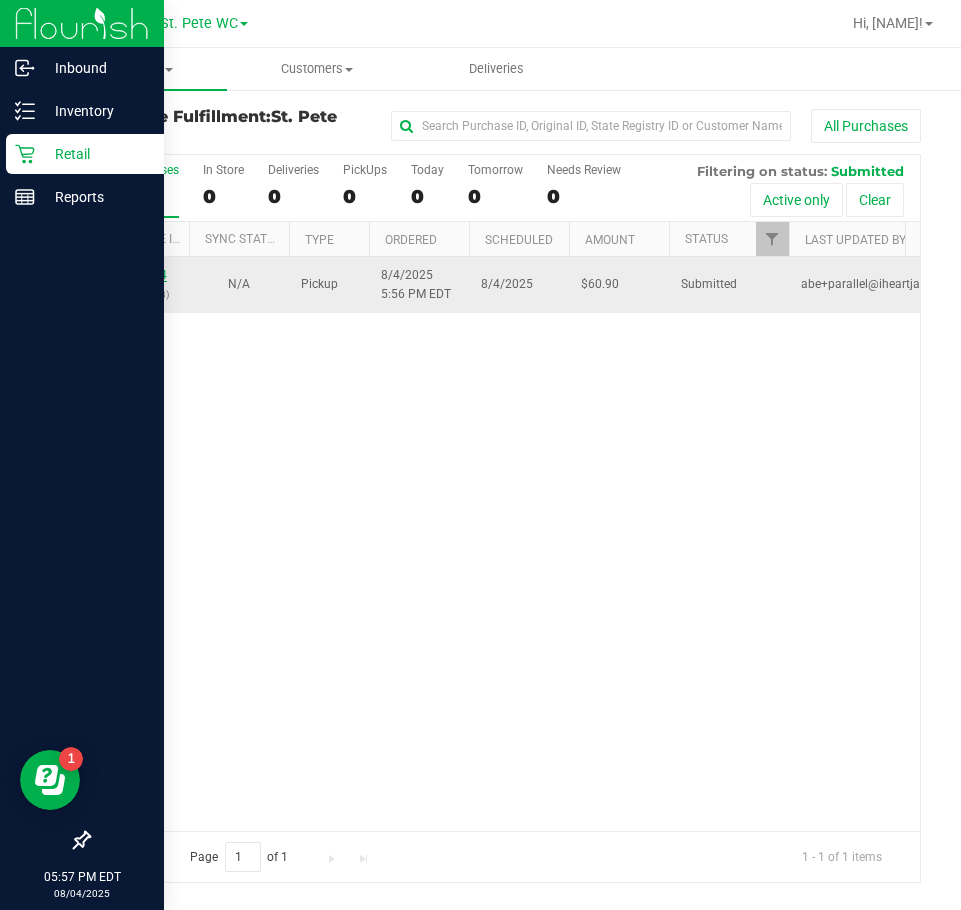 click on "11739984" at bounding box center (139, 275) 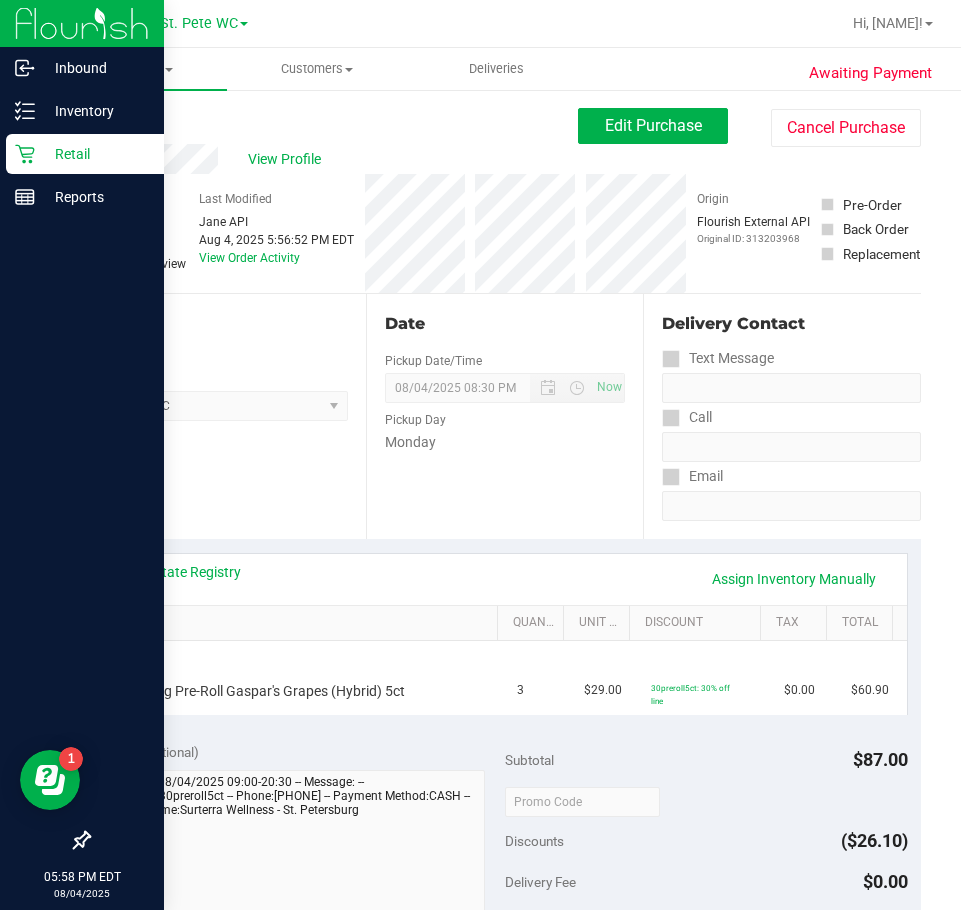 click on "SKU" at bounding box center [304, 623] 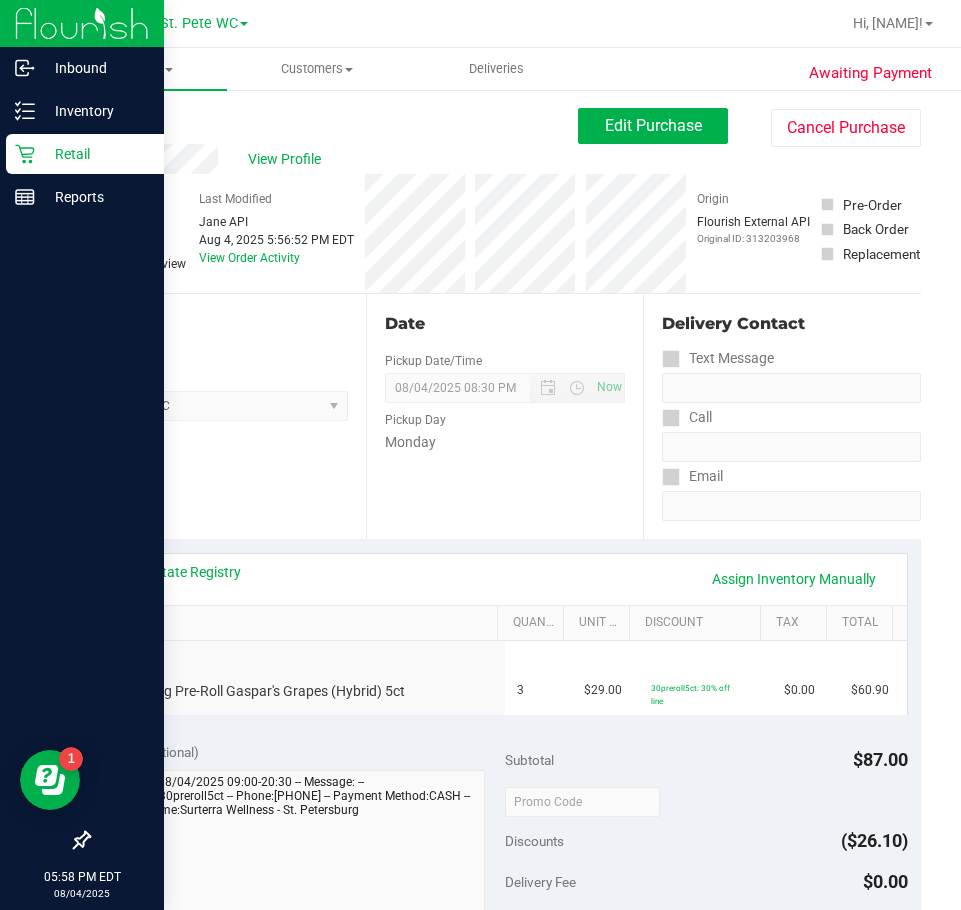 click on "SKU" at bounding box center (304, 623) 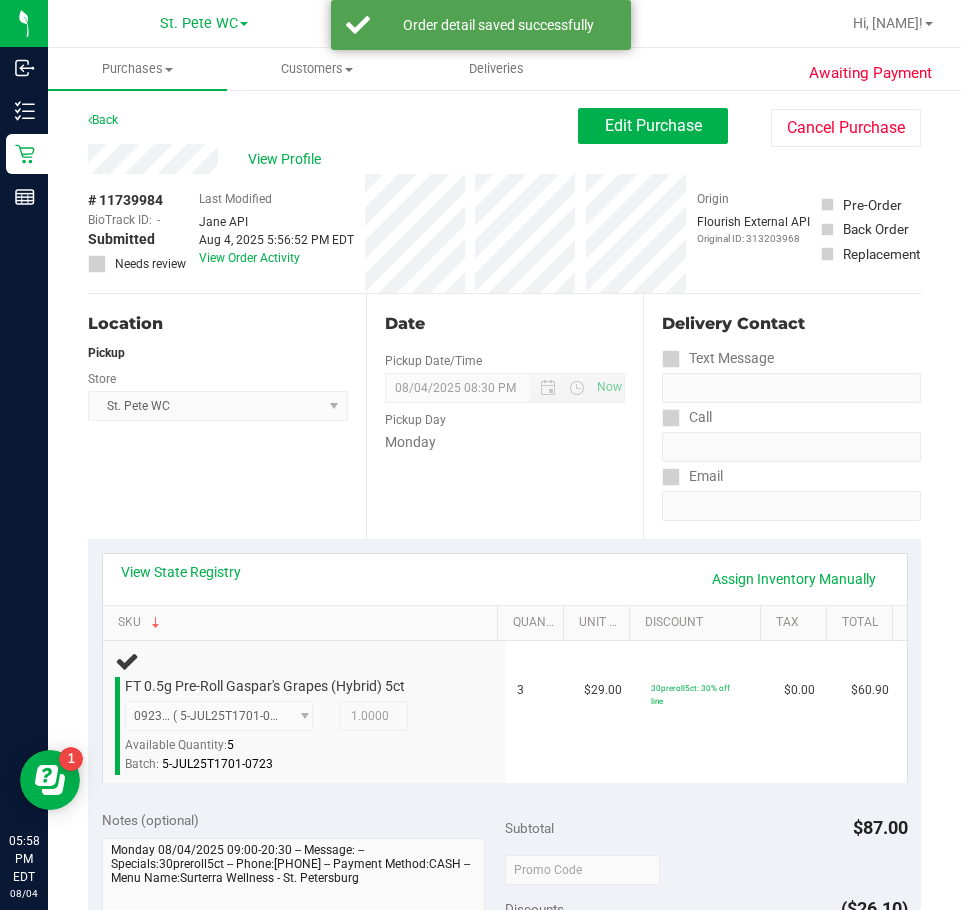 click on "View State Registry
Assign Inventory Manually" at bounding box center [505, 579] 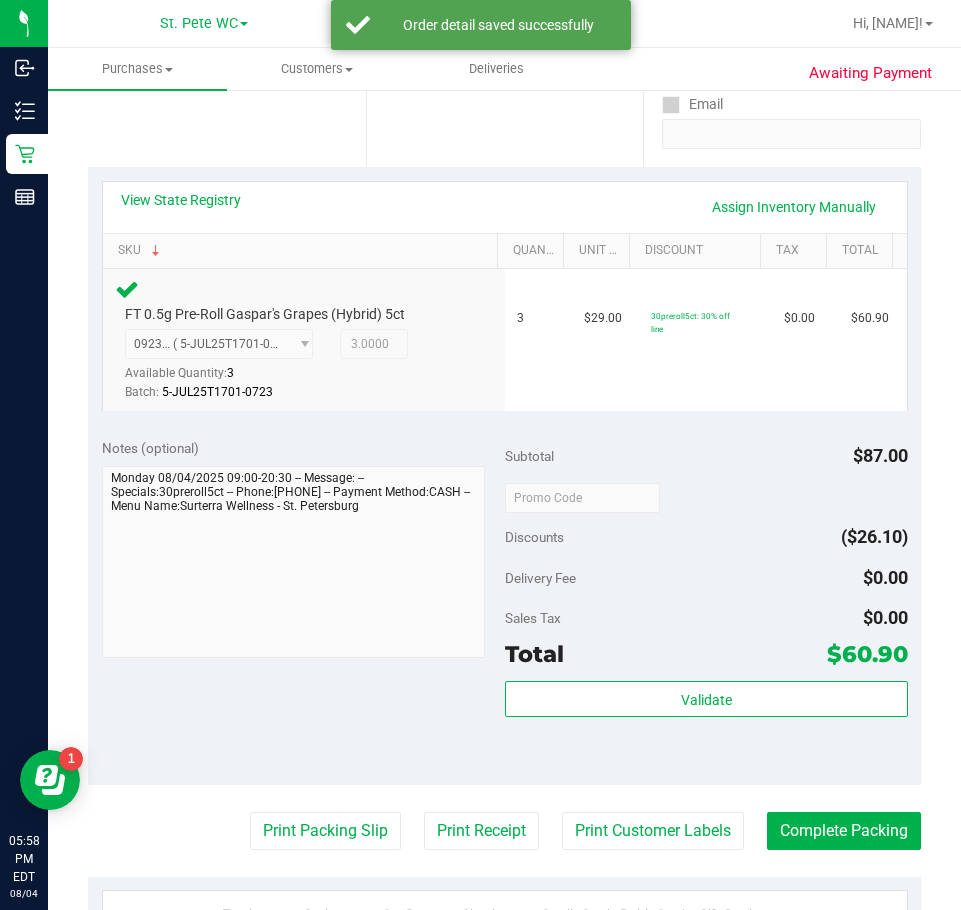 scroll, scrollTop: 400, scrollLeft: 0, axis: vertical 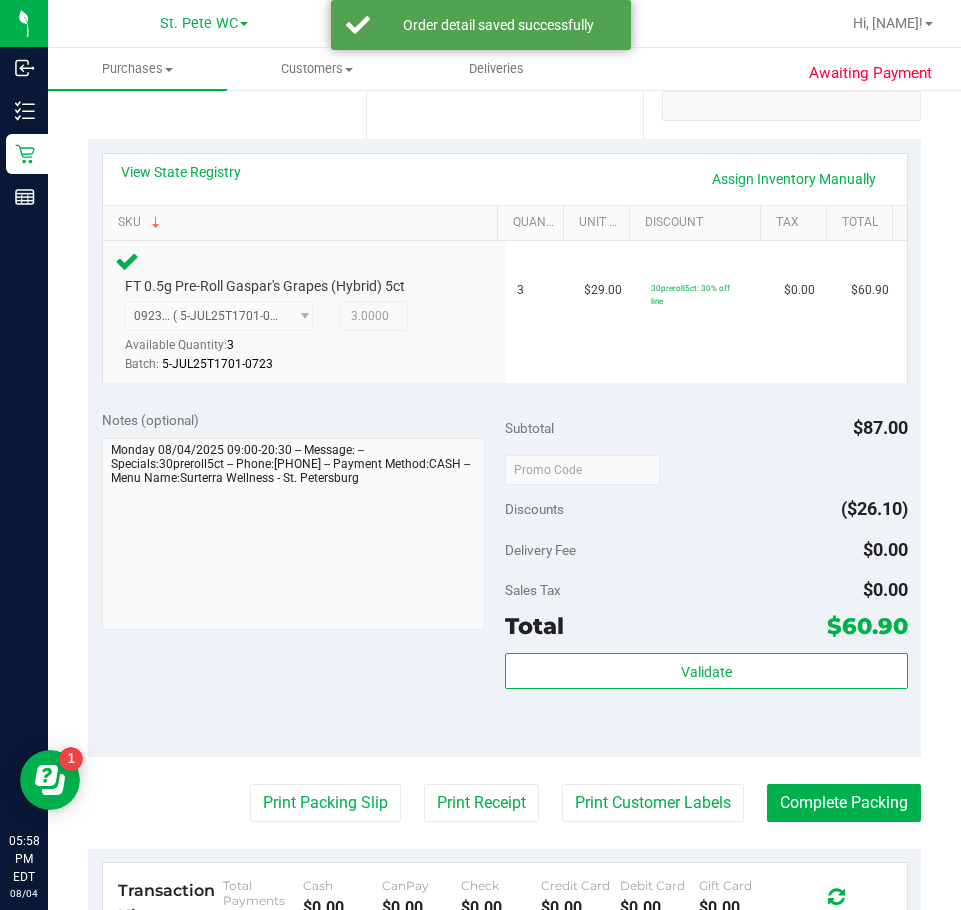 click on "Validate" at bounding box center [706, 698] 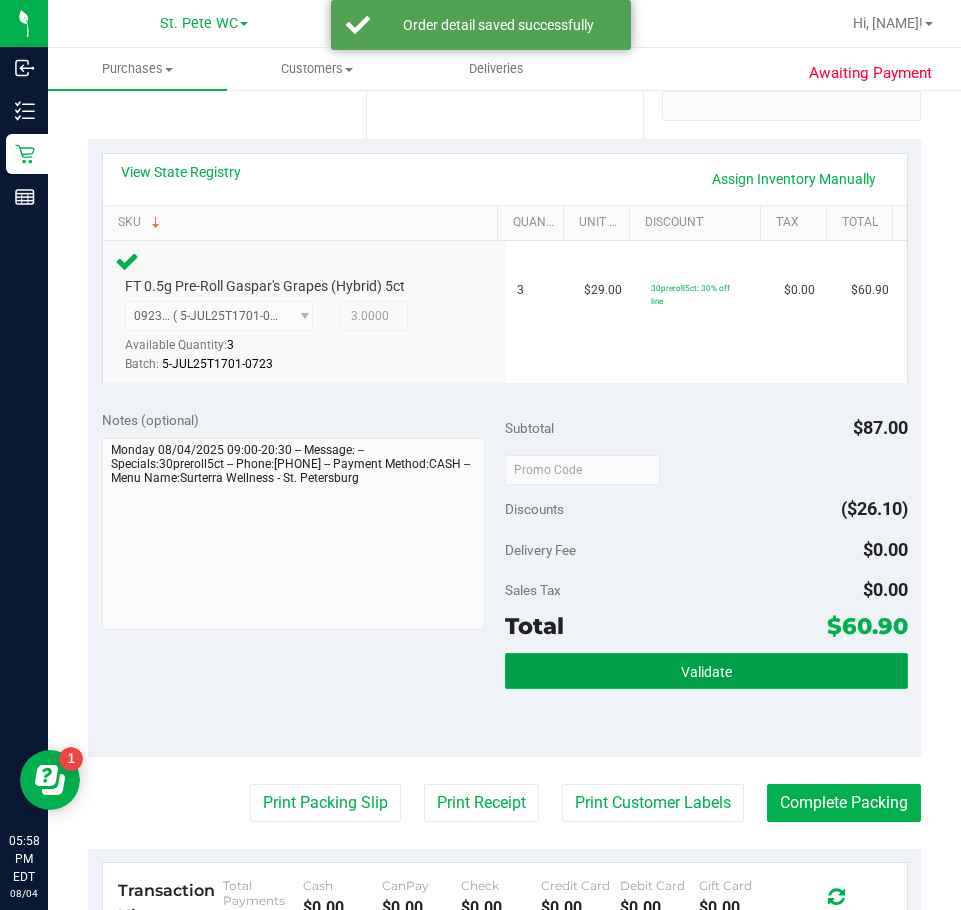 click on "Validate" at bounding box center (706, 671) 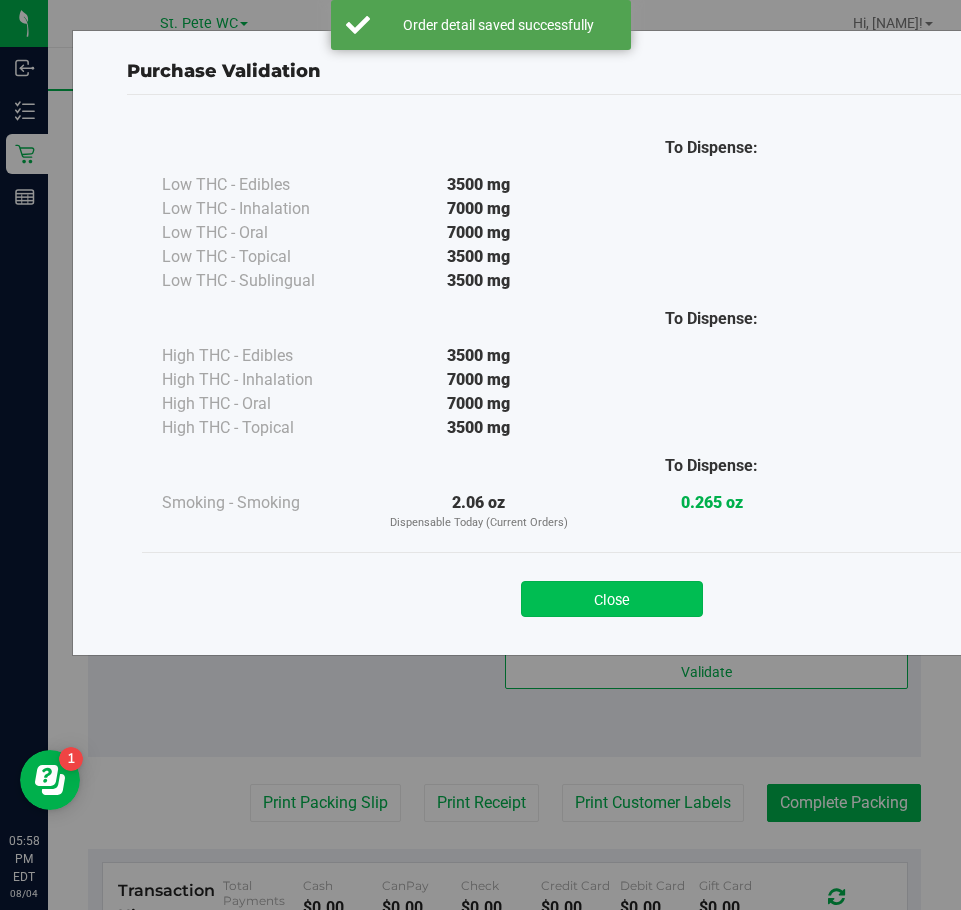 click on "Close" at bounding box center (612, 599) 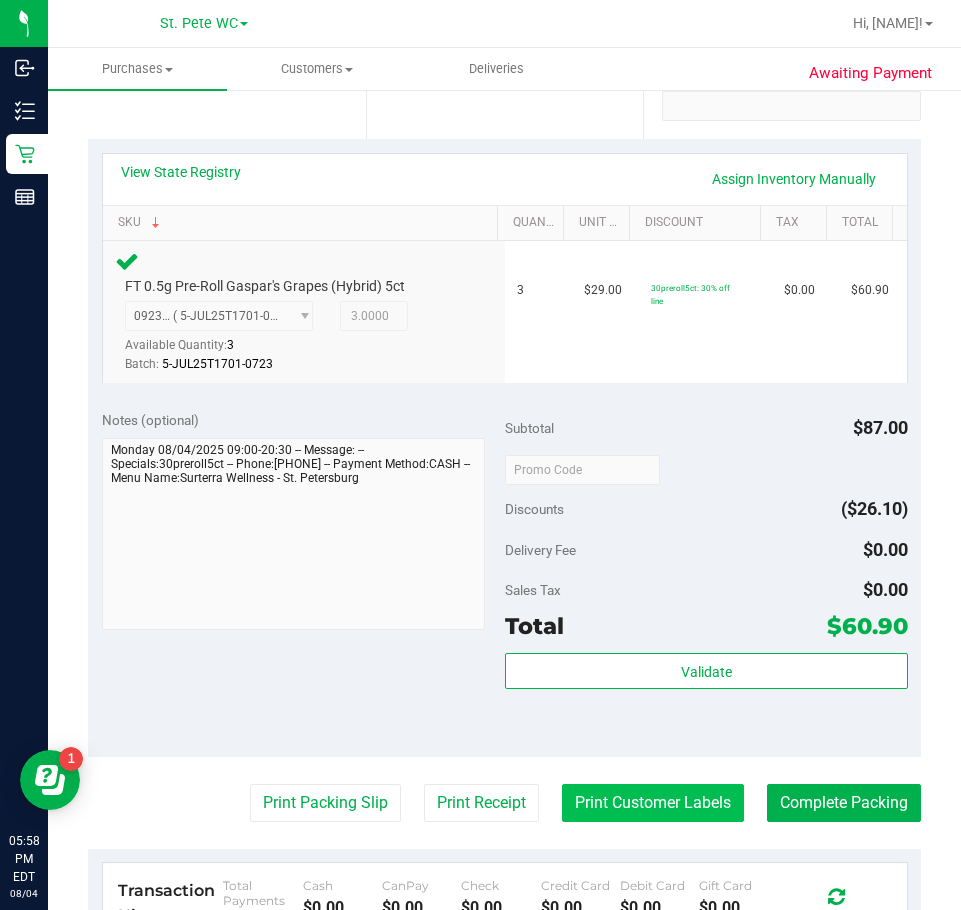 click on "Print Customer Labels" at bounding box center (653, 803) 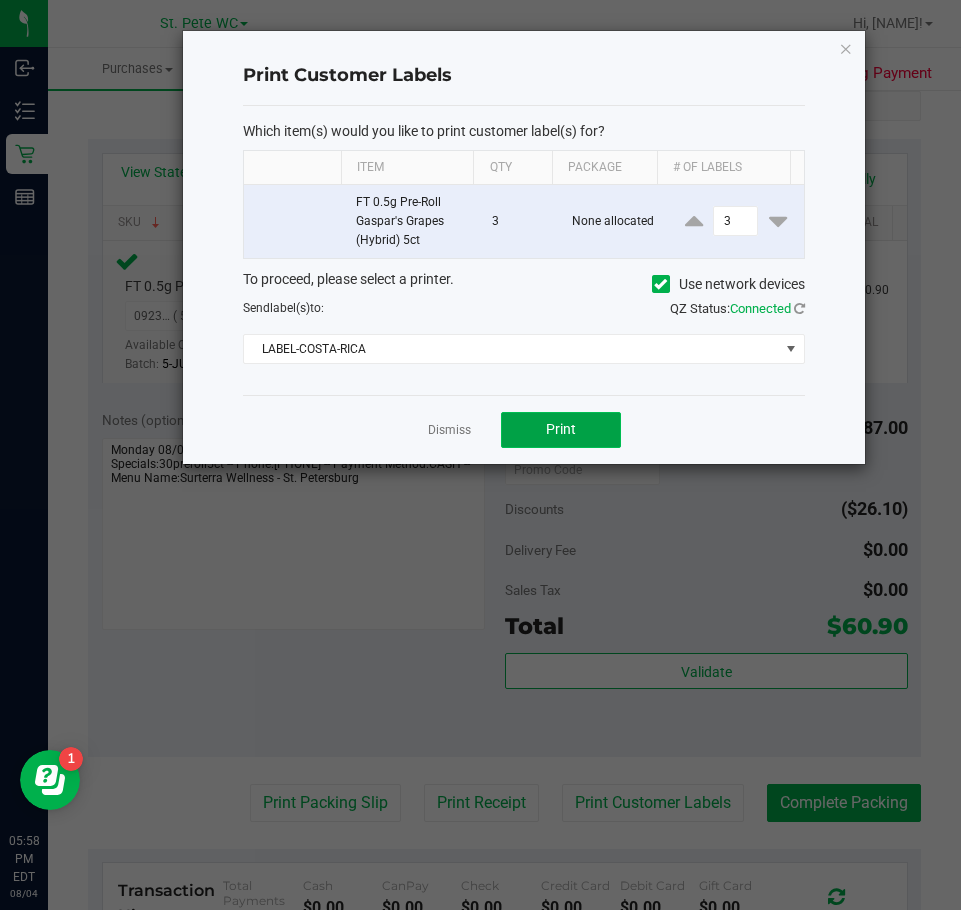 click on "Print" 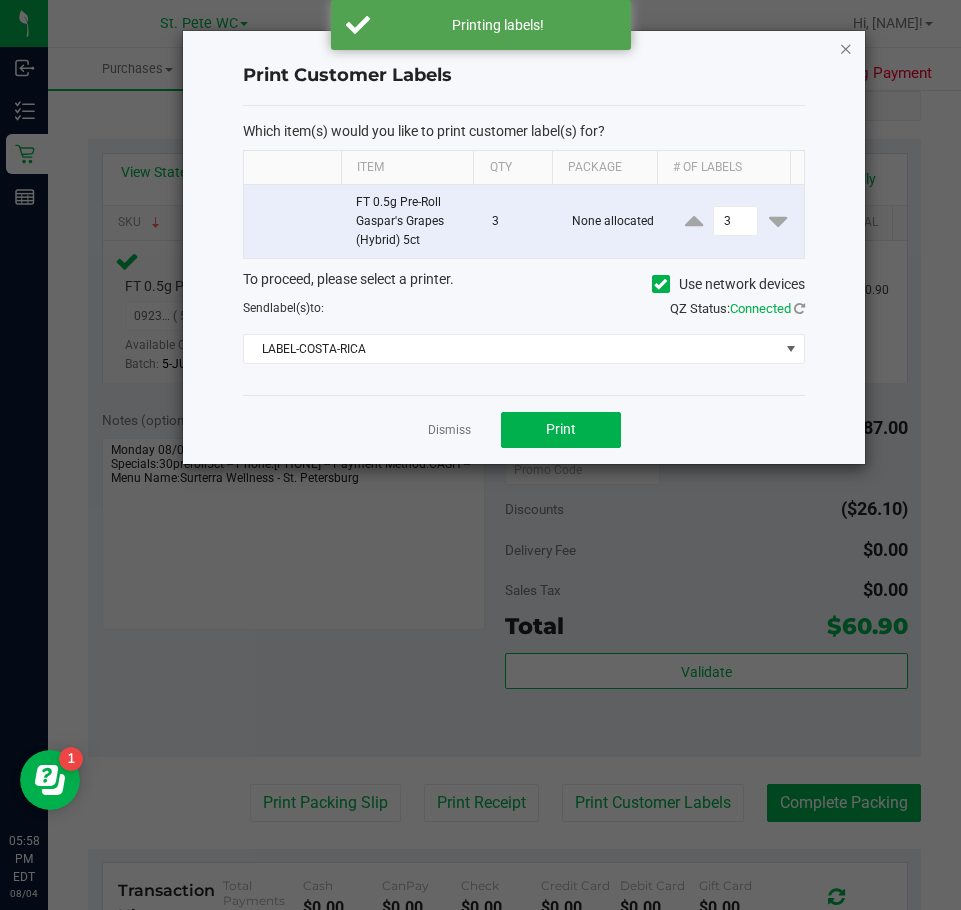 click 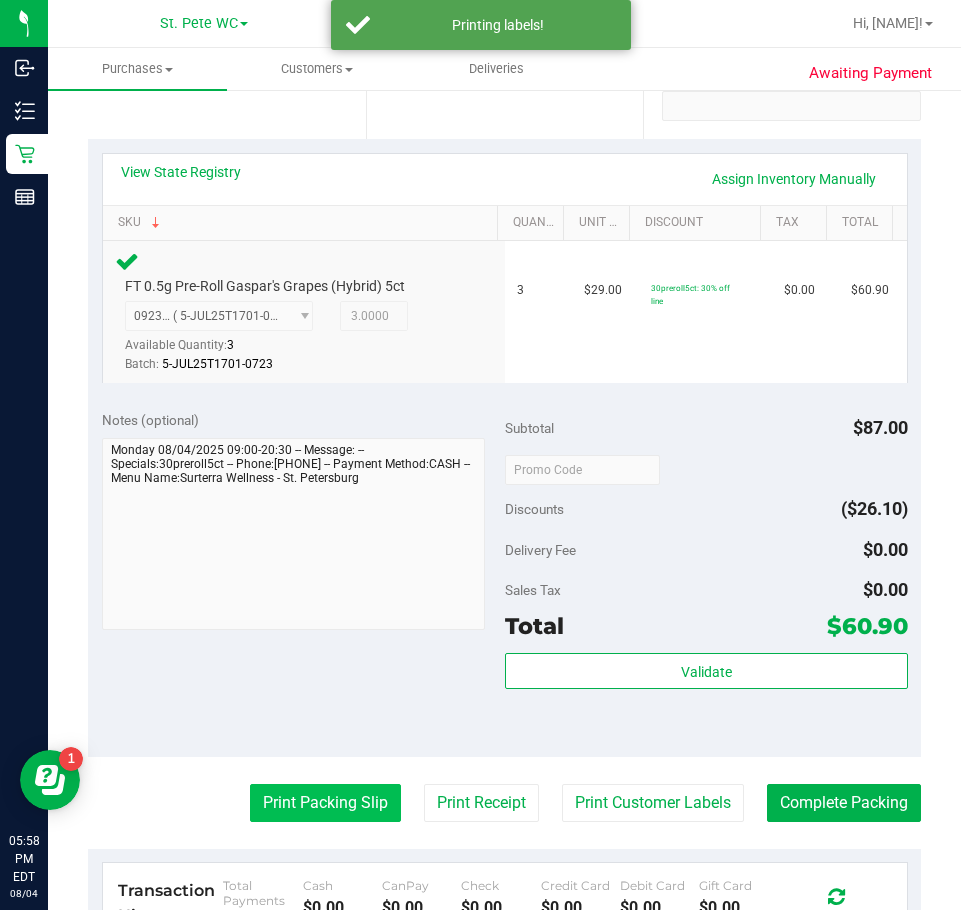 click on "Print Packing Slip" at bounding box center (325, 803) 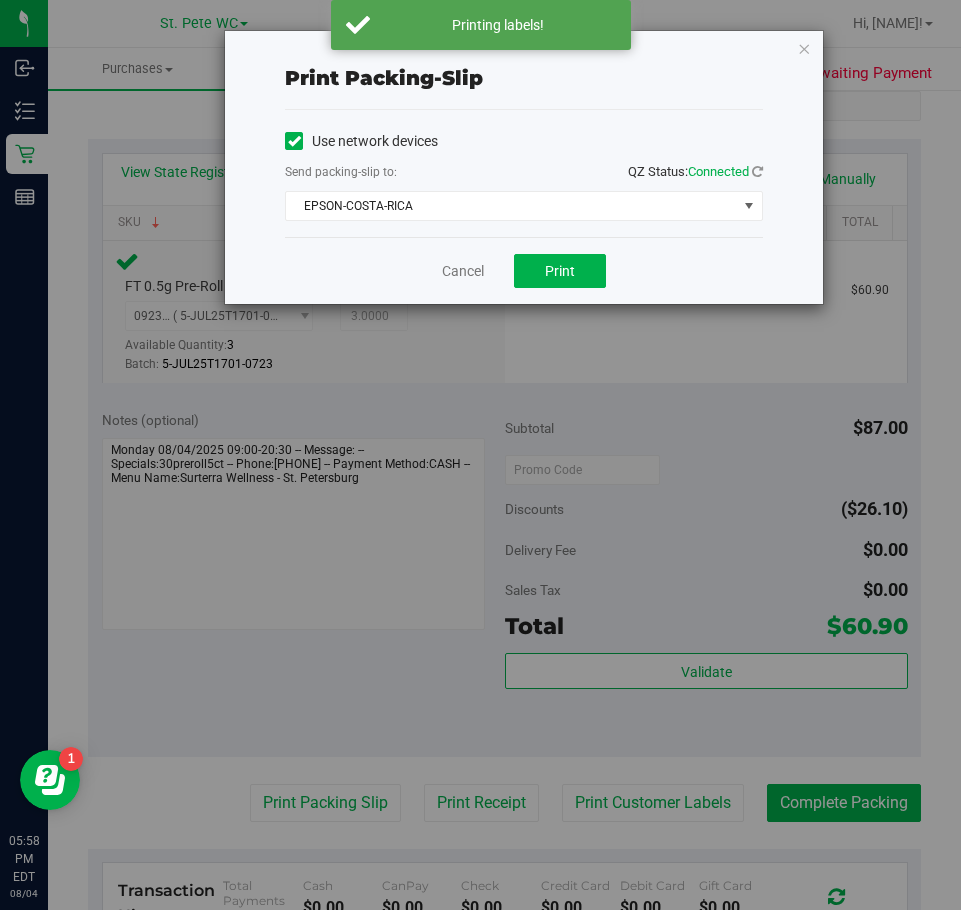 click on "Cancel
Print" at bounding box center [524, 270] 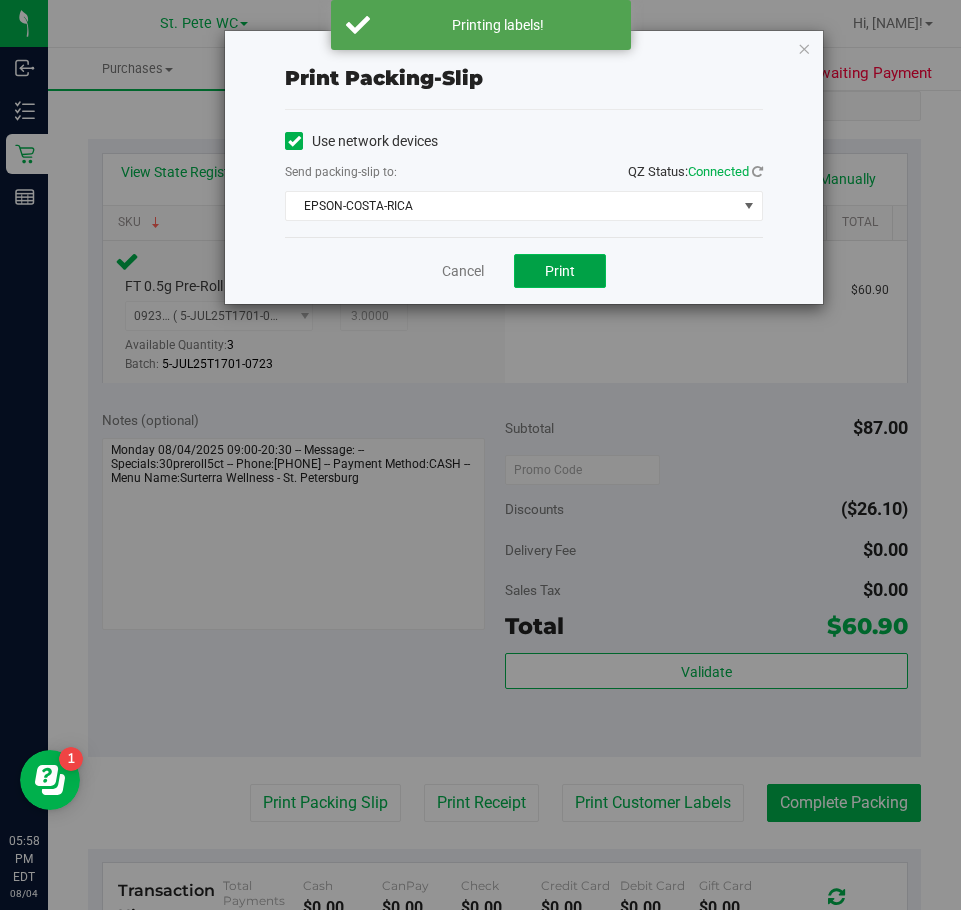 click on "Print" at bounding box center [560, 271] 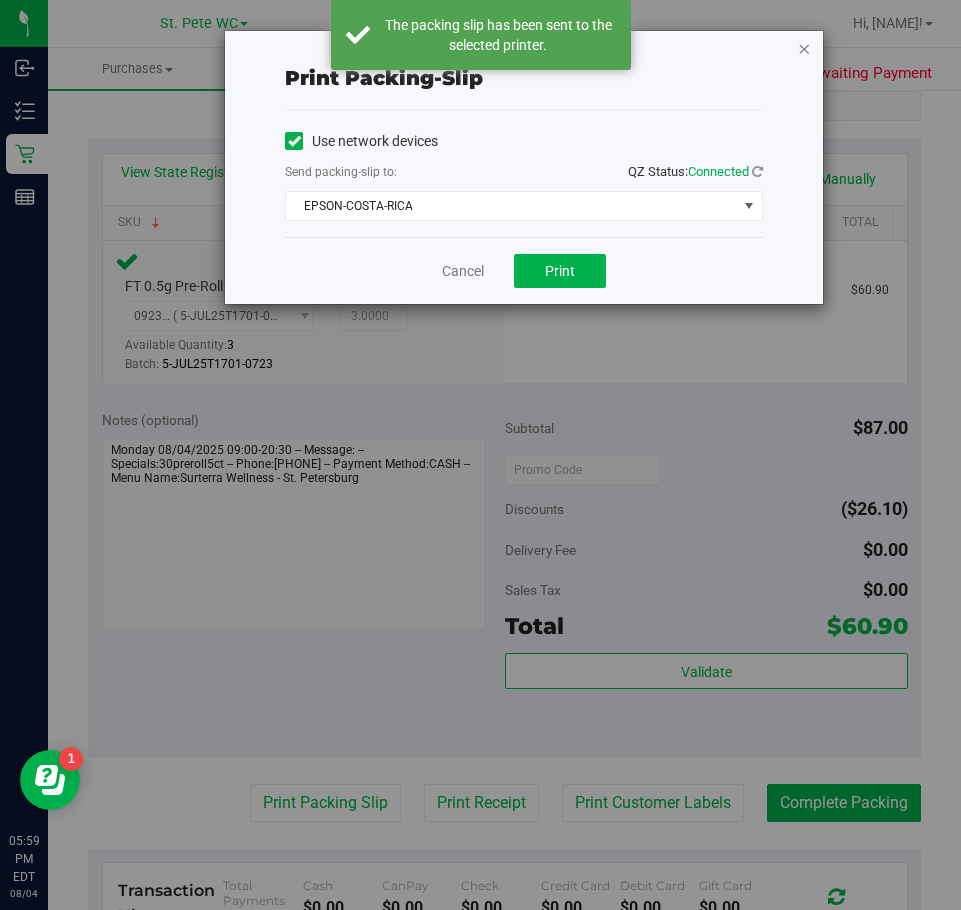 click at bounding box center (804, 48) 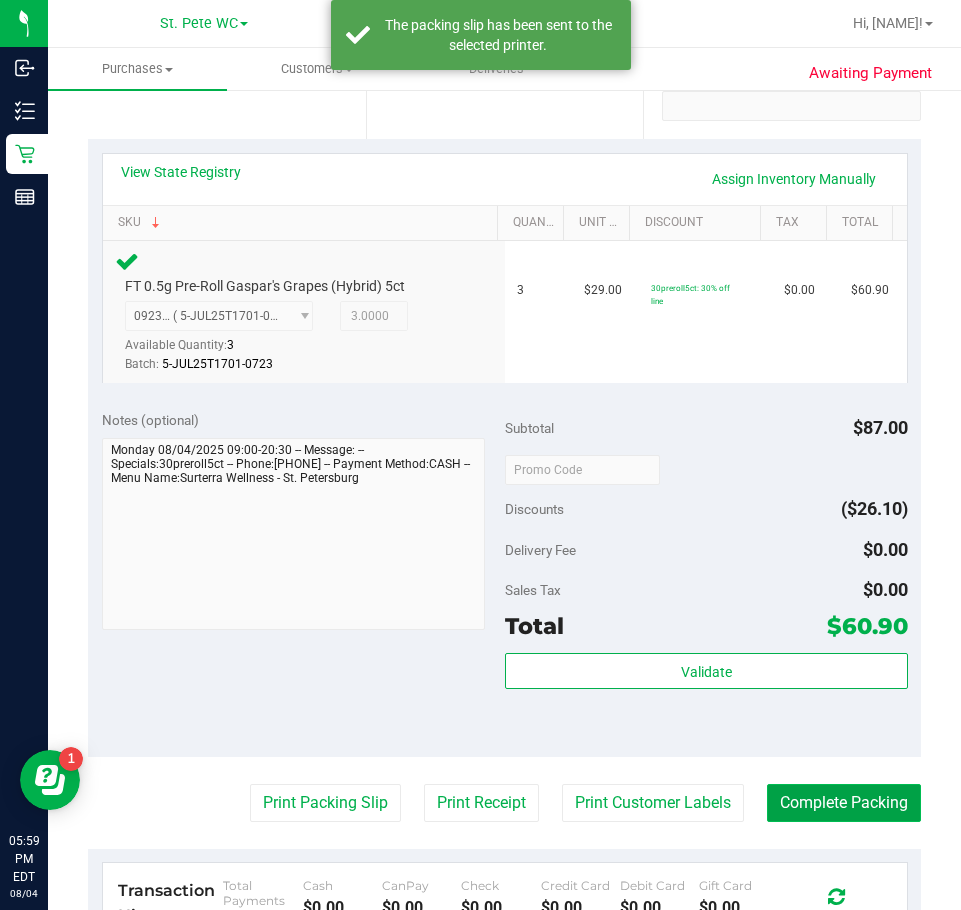 click on "Complete Packing" at bounding box center [844, 803] 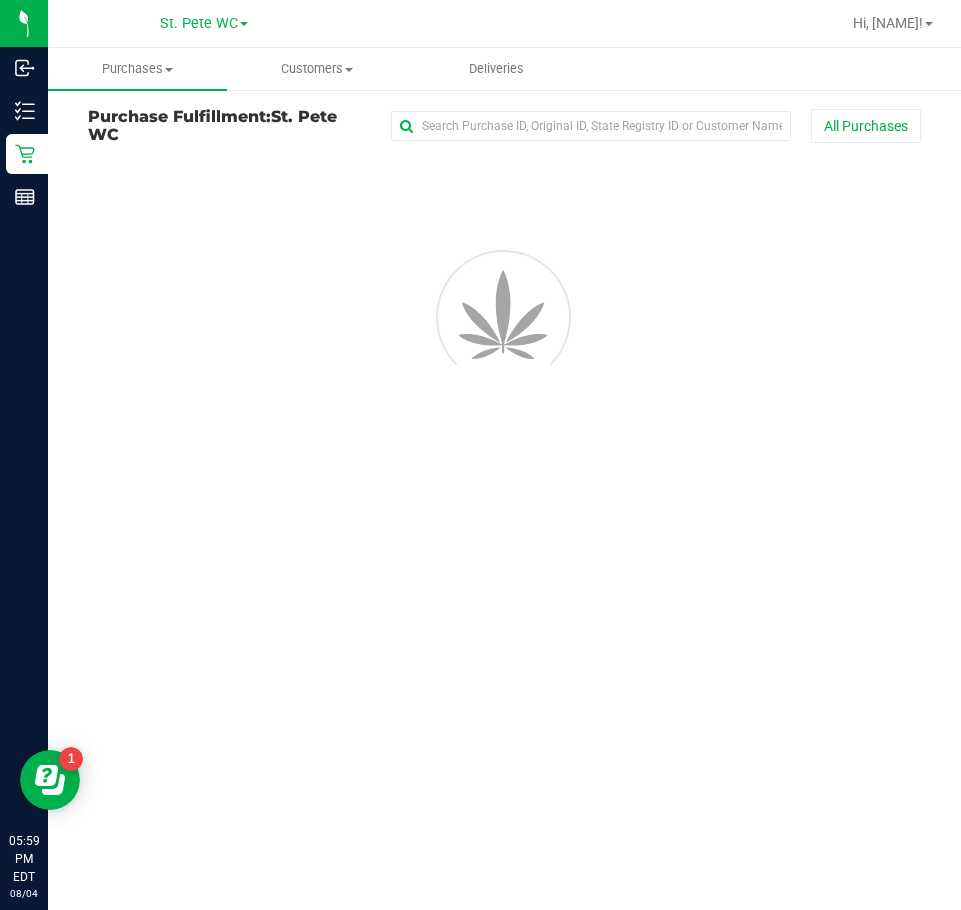 scroll, scrollTop: 0, scrollLeft: 0, axis: both 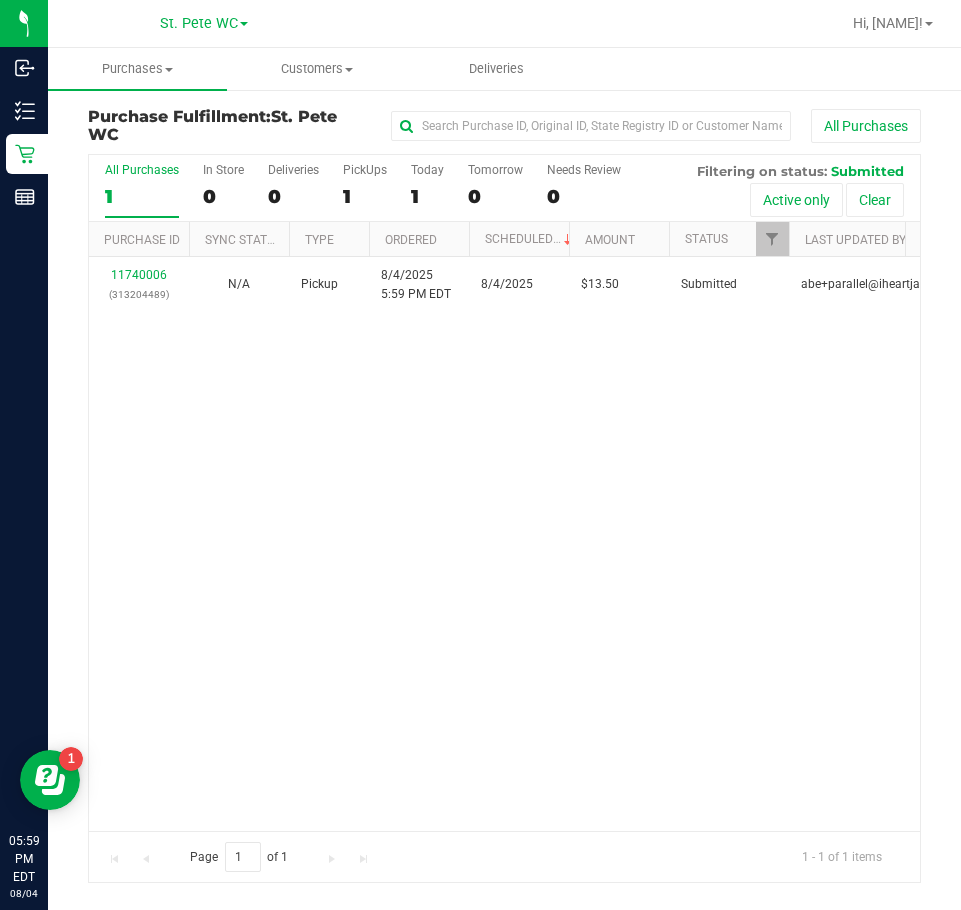 drag, startPoint x: 449, startPoint y: 576, endPoint x: 316, endPoint y: 336, distance: 274.3884 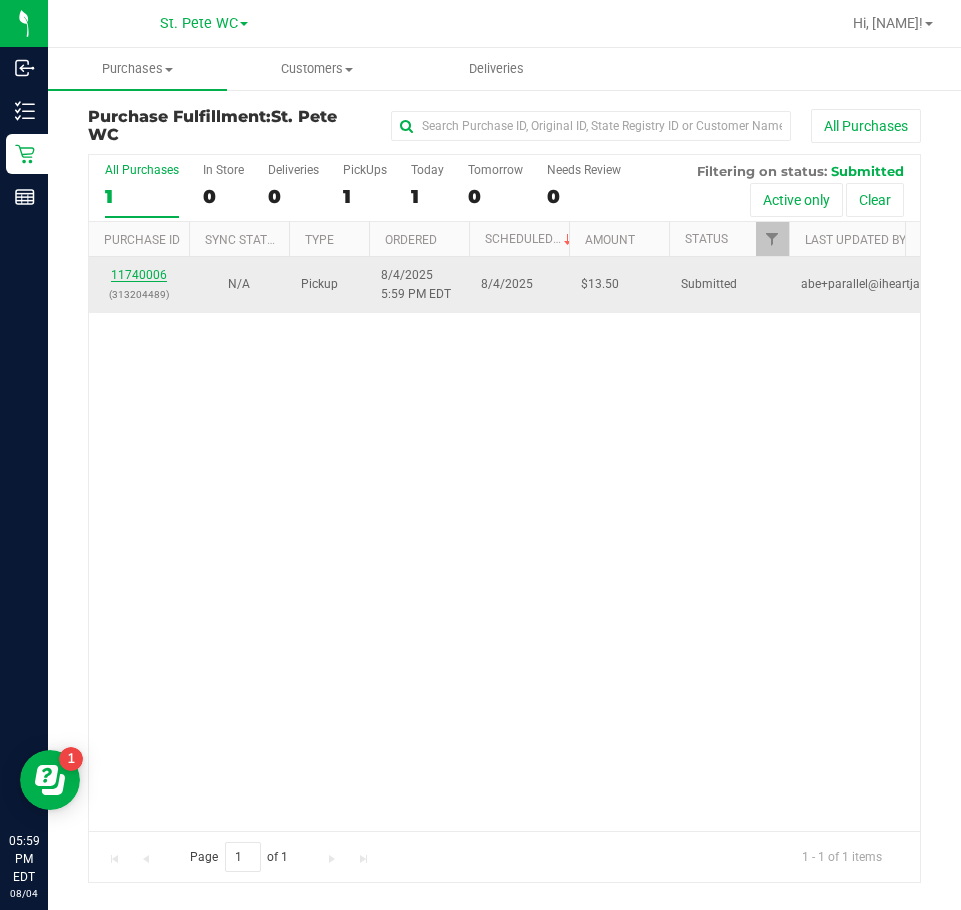 click on "11740006" at bounding box center (139, 275) 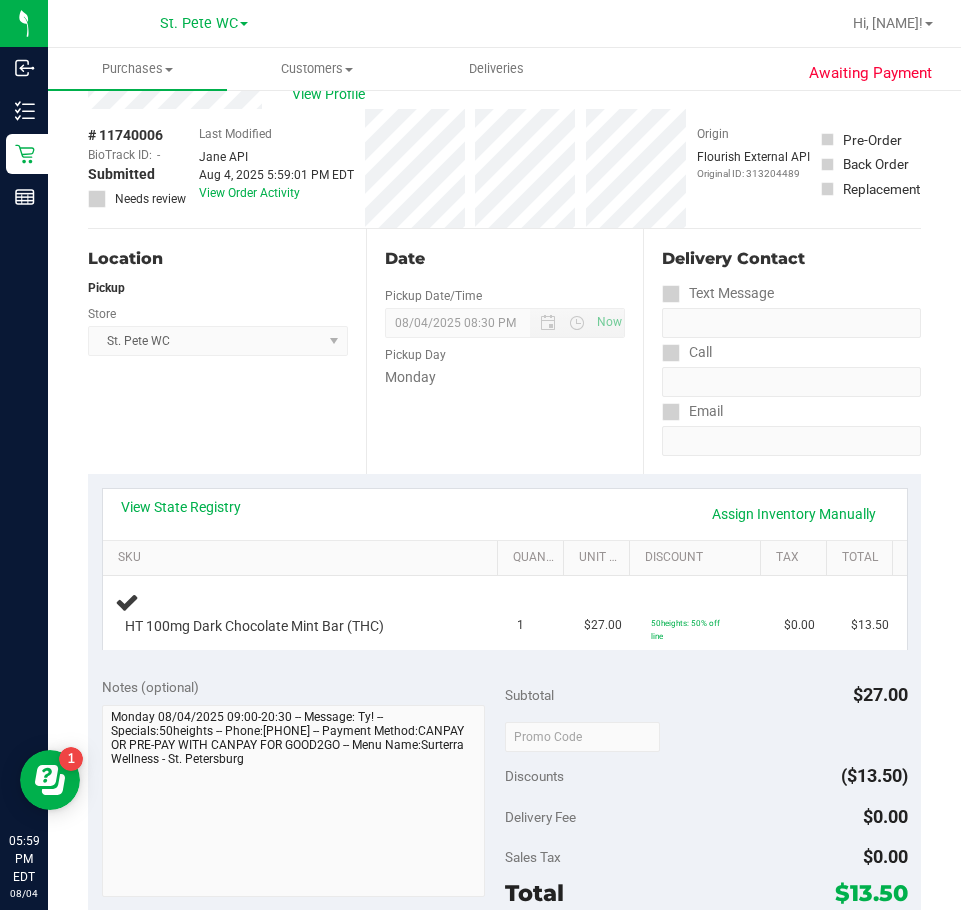 scroll, scrollTop: 100, scrollLeft: 0, axis: vertical 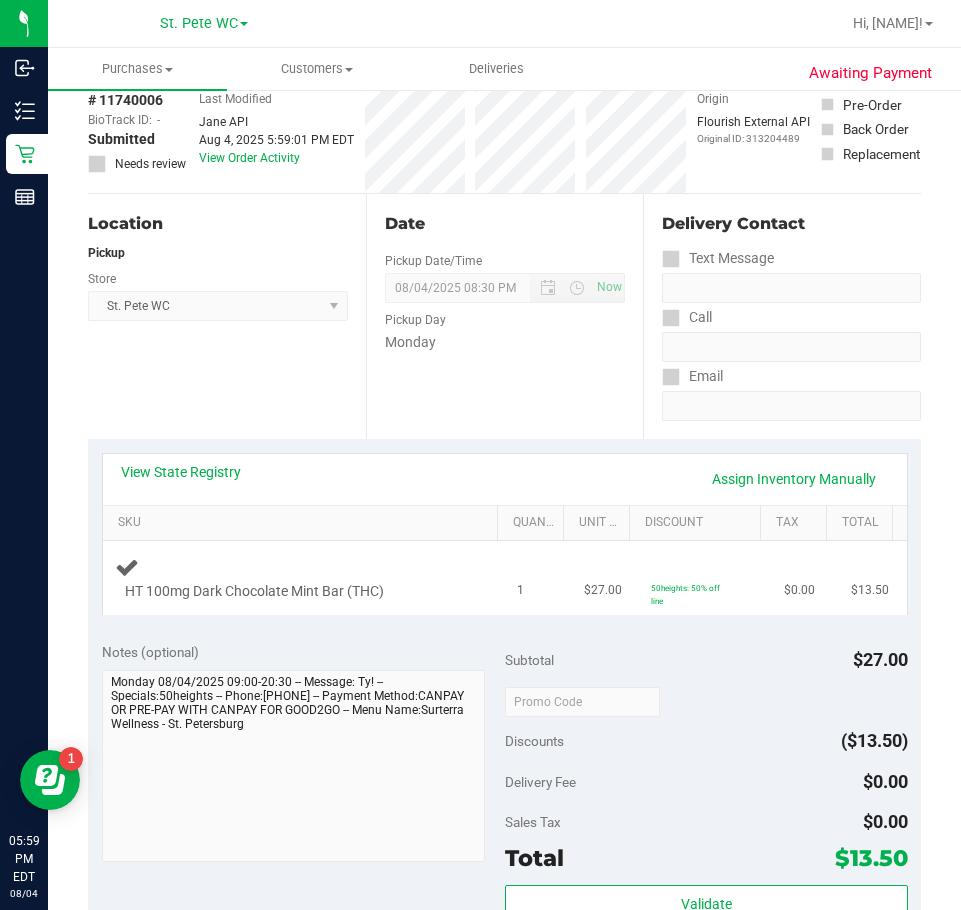 click on "HT 100mg Dark Chocolate Mint Bar (THC)" at bounding box center (304, 578) 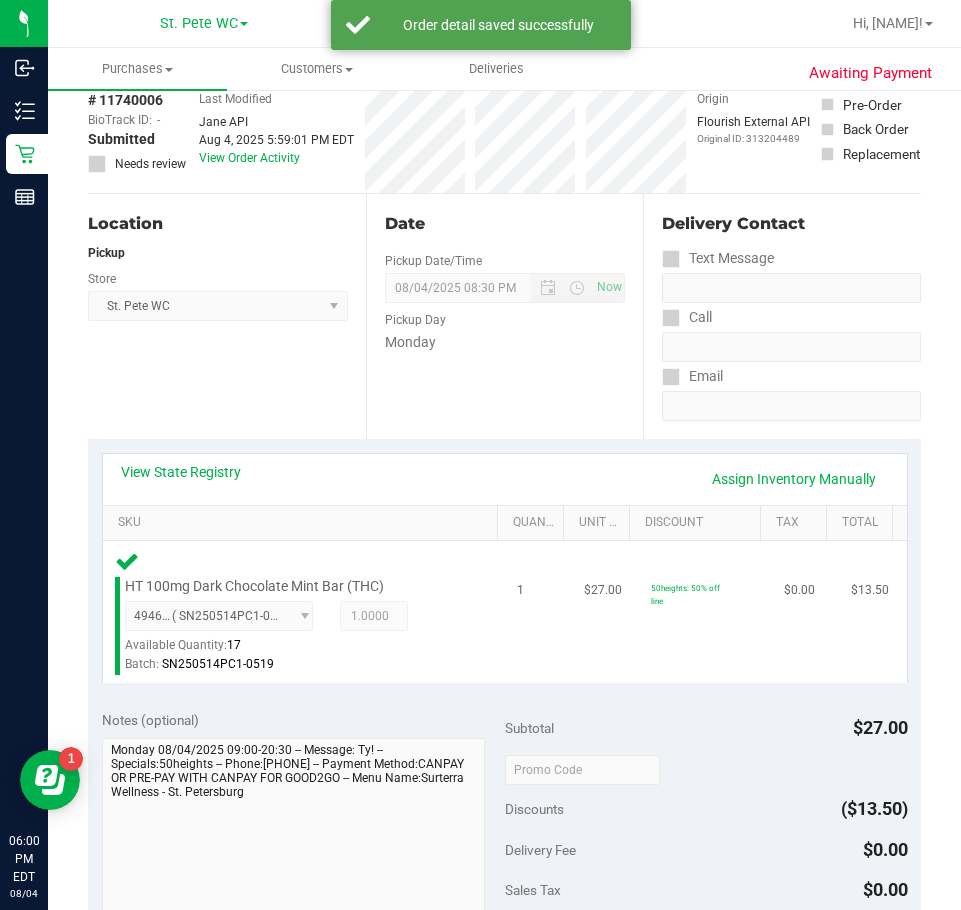 scroll, scrollTop: 600, scrollLeft: 0, axis: vertical 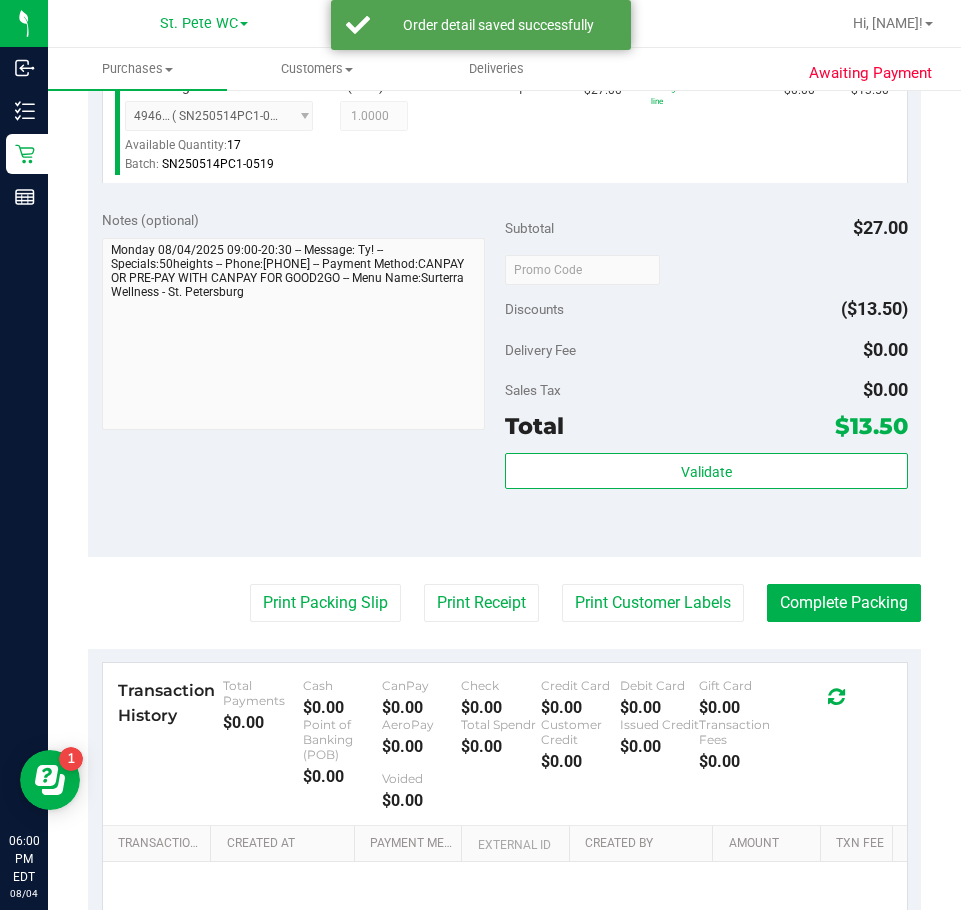 click on "Subtotal
Discounts
($13.50)
Delivery Fee
$0.00
Sales Tax
$0.00
Total
$13.50
Validate" at bounding box center (706, 376) 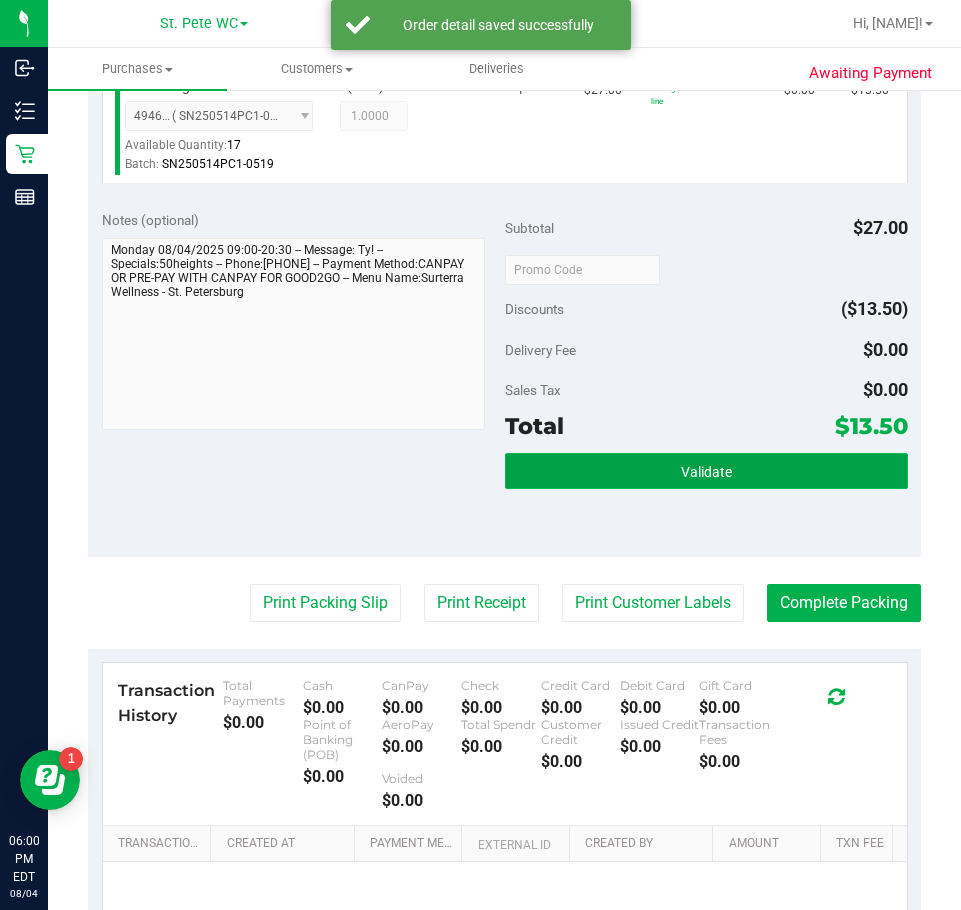 click on "Validate" at bounding box center [706, 471] 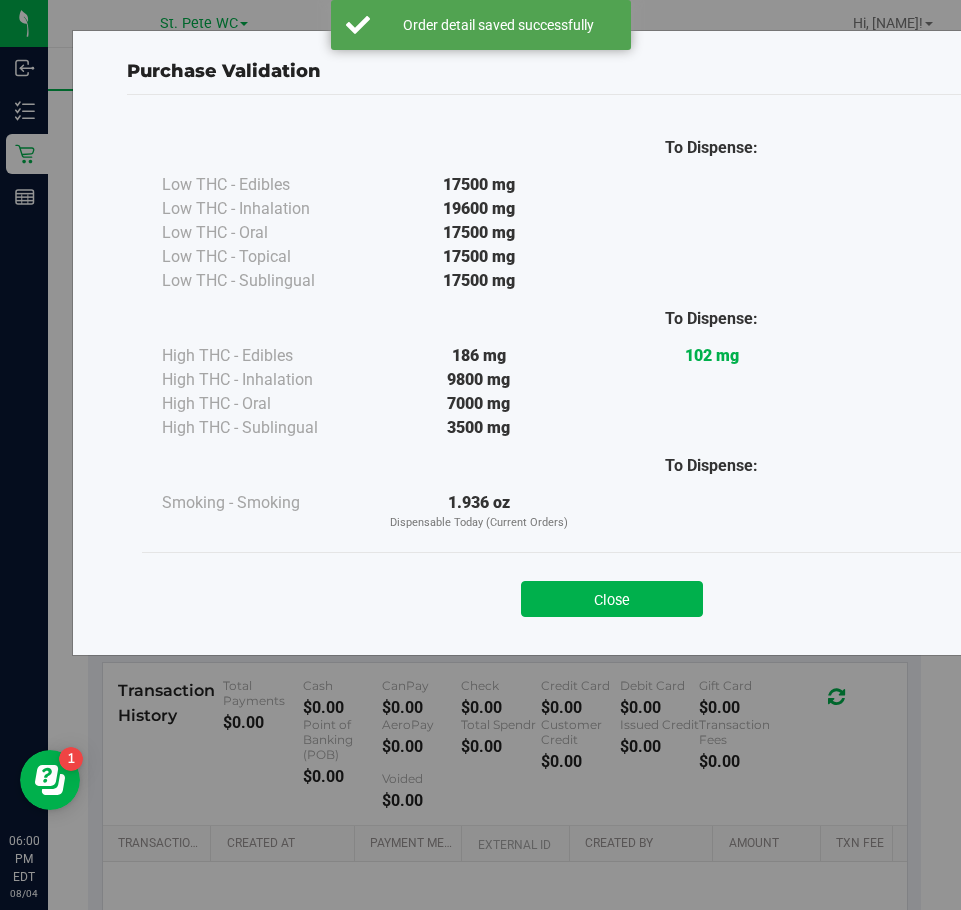 click on "Close" at bounding box center (612, 592) 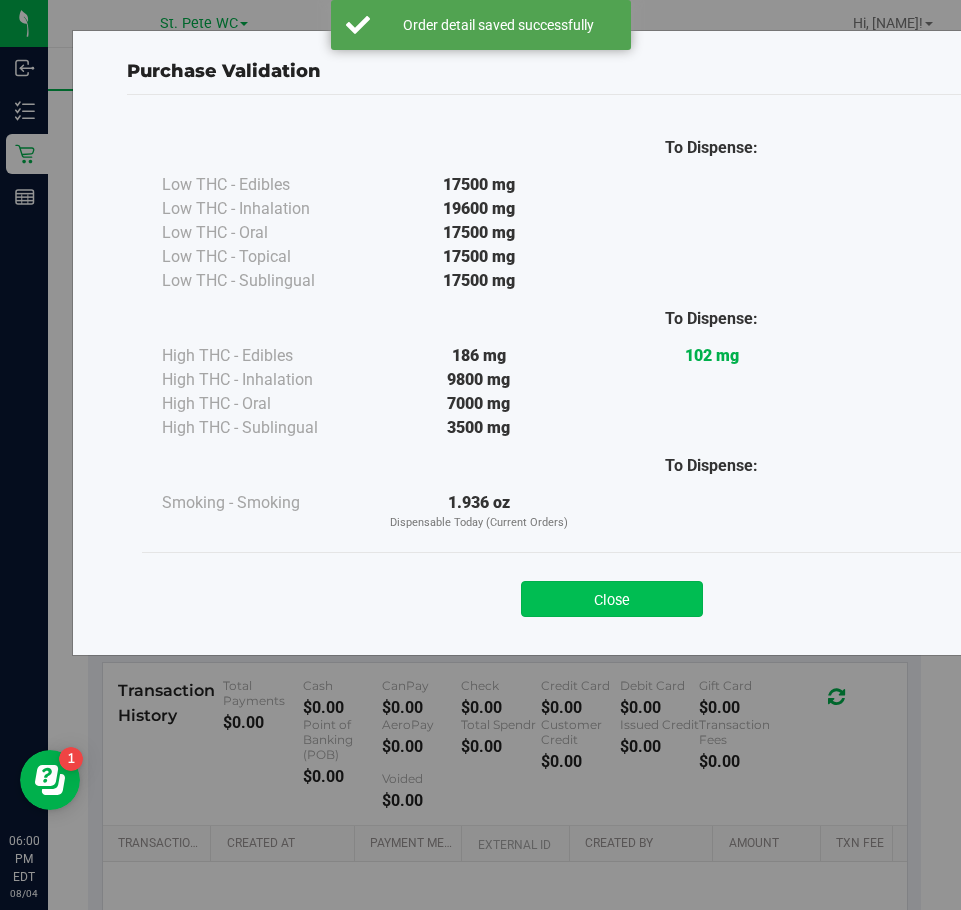 click on "Close" at bounding box center [612, 599] 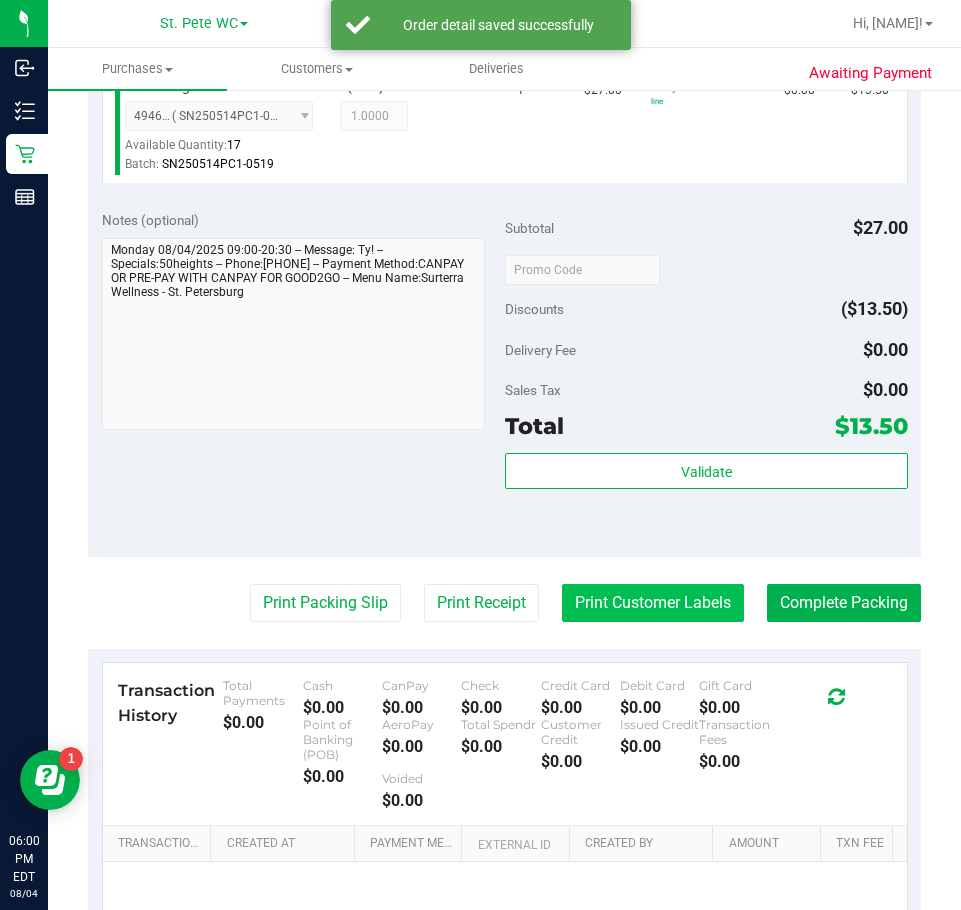 click on "Print Customer Labels" at bounding box center [653, 603] 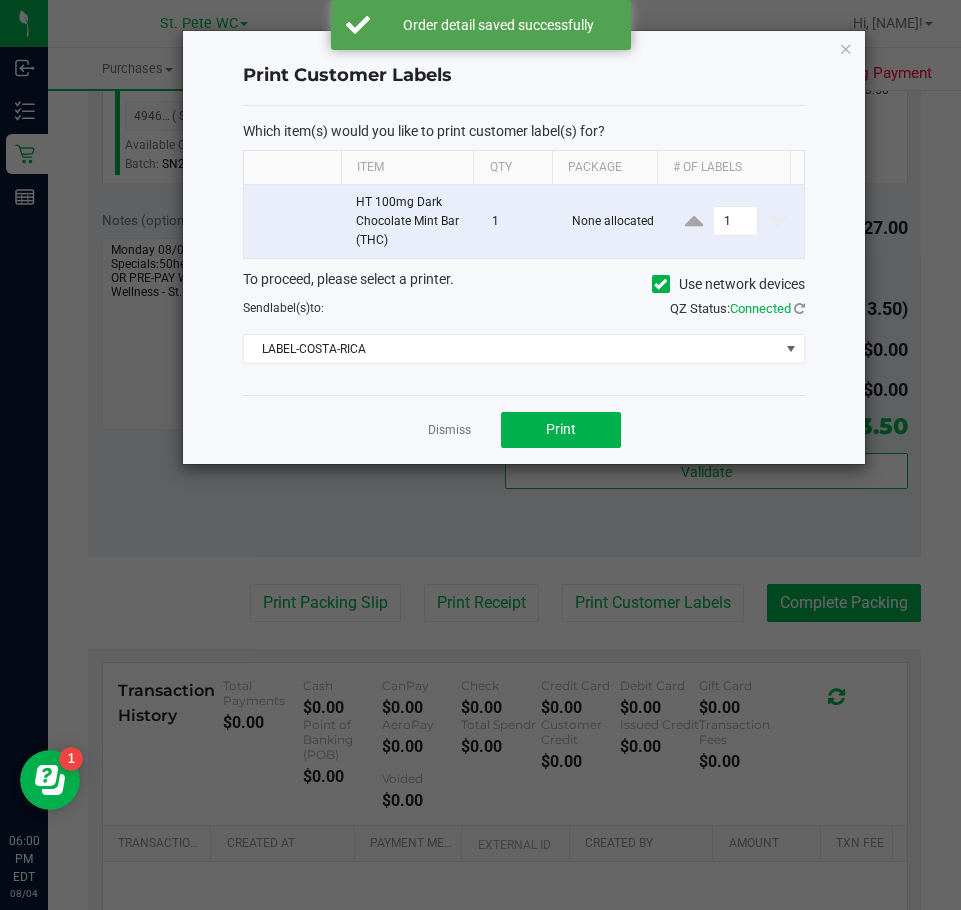 click on "Dismiss   Print" 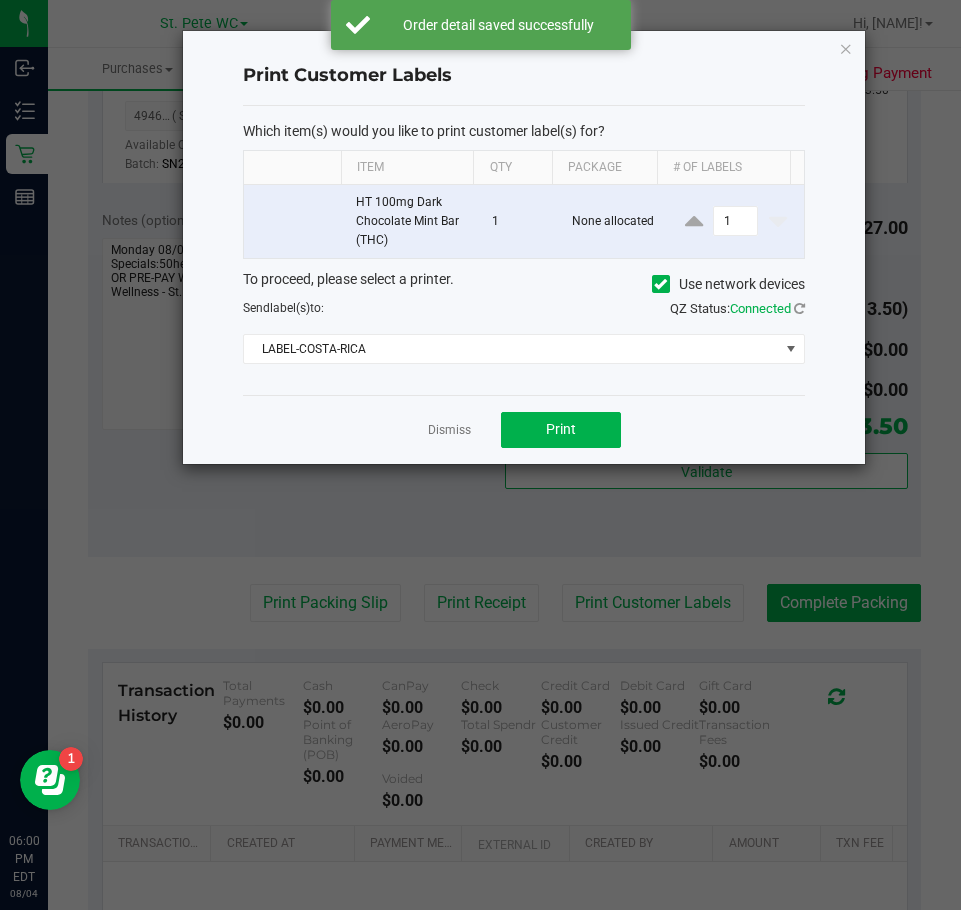 click on "Dismiss   Print" 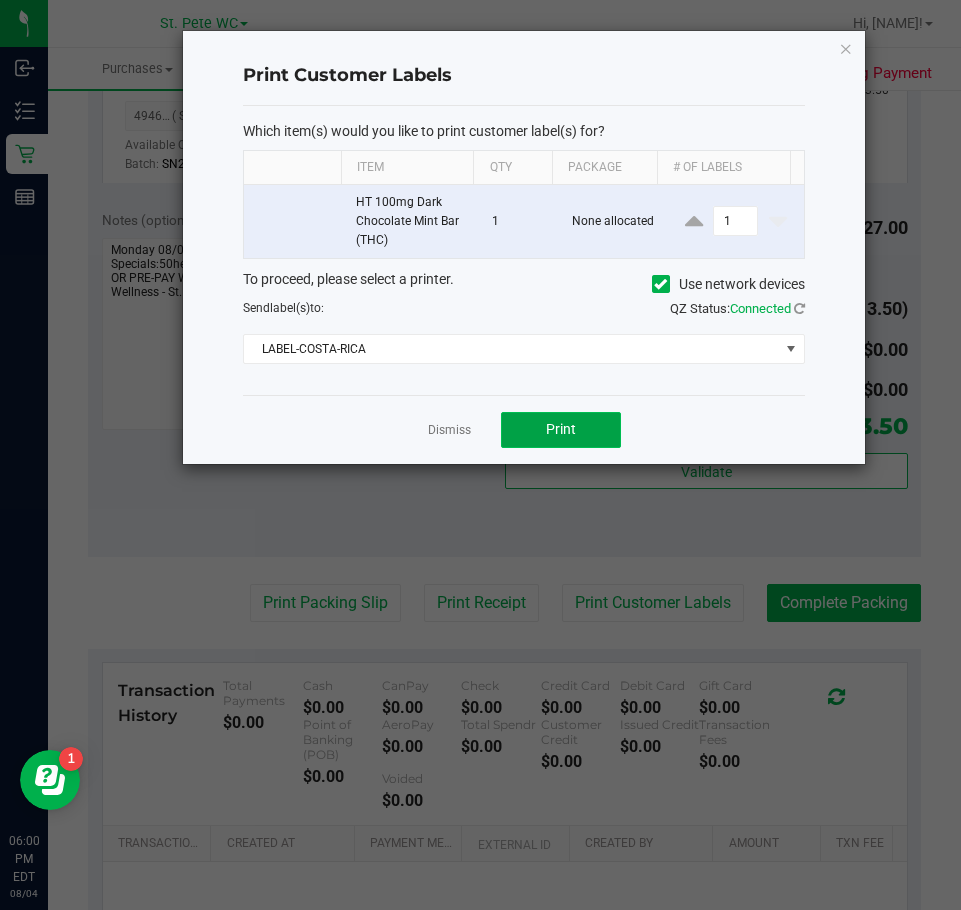 click on "Print" 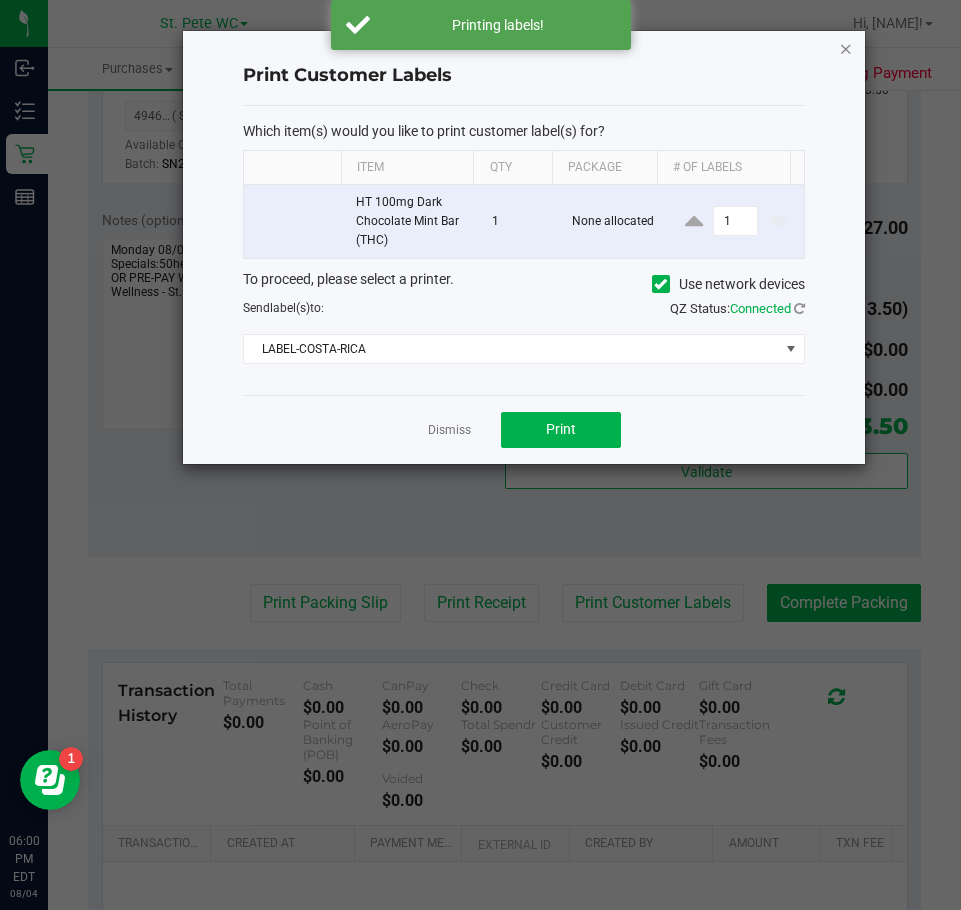 click 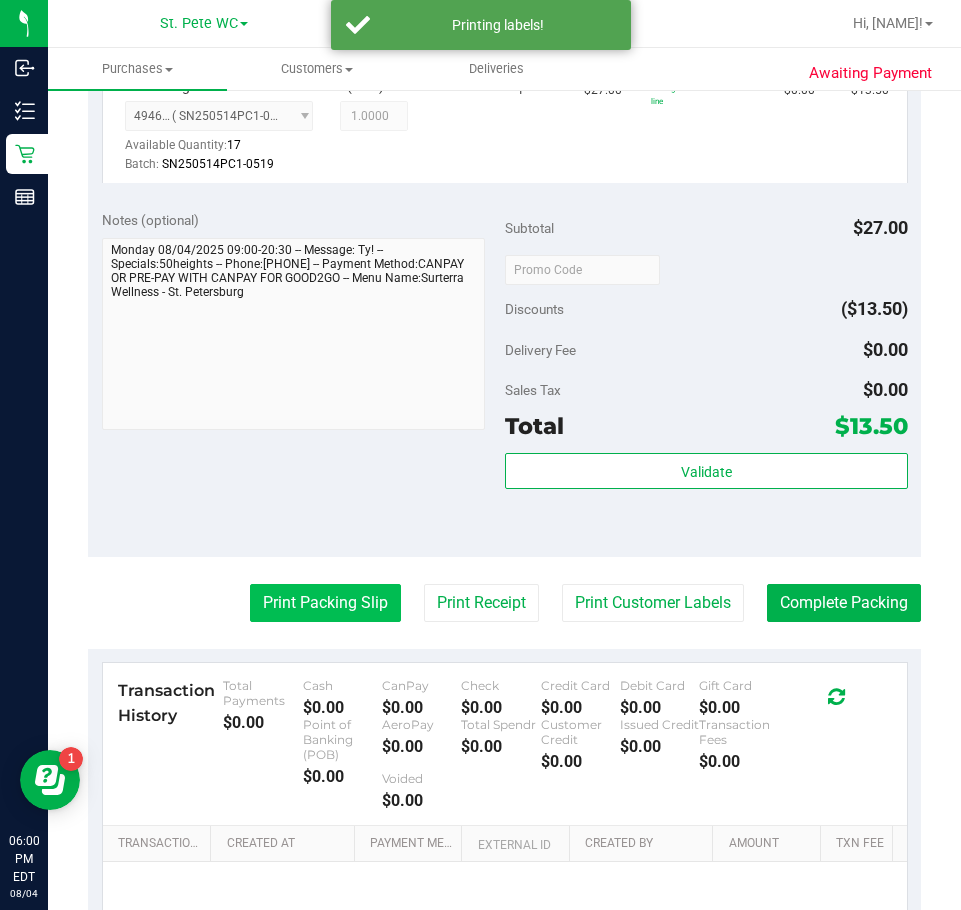 click on "Print Packing Slip" at bounding box center (325, 603) 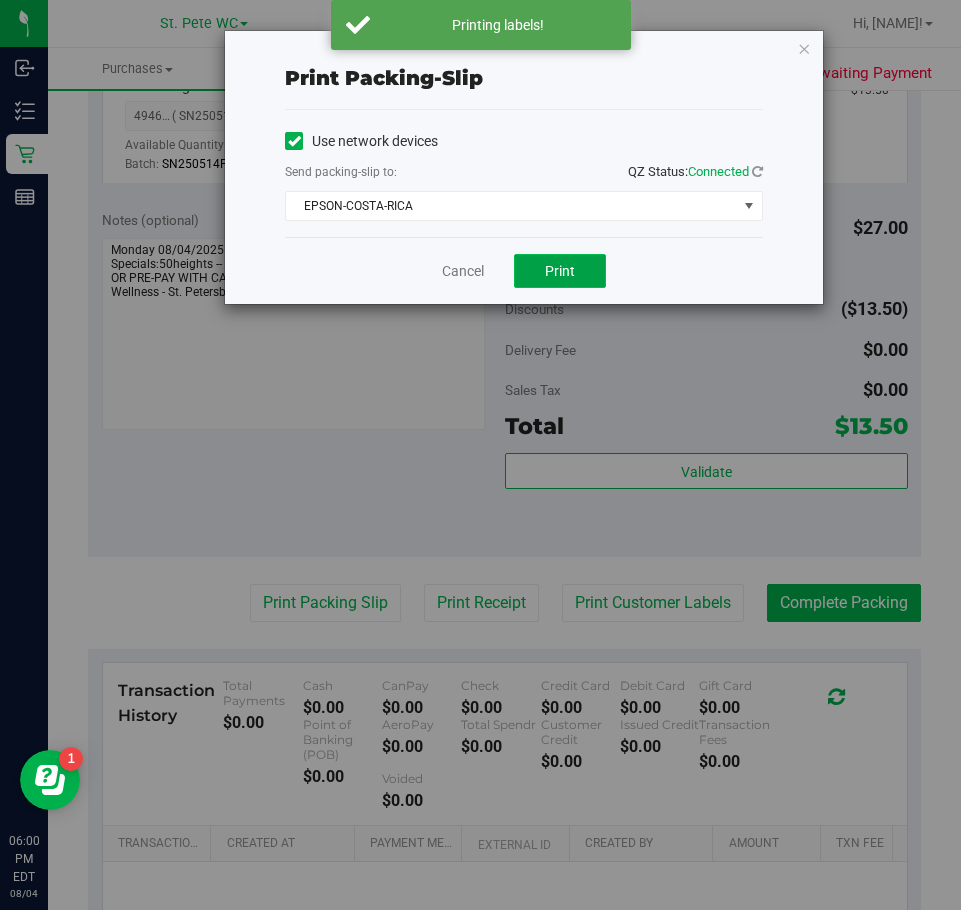click on "Print" at bounding box center [560, 271] 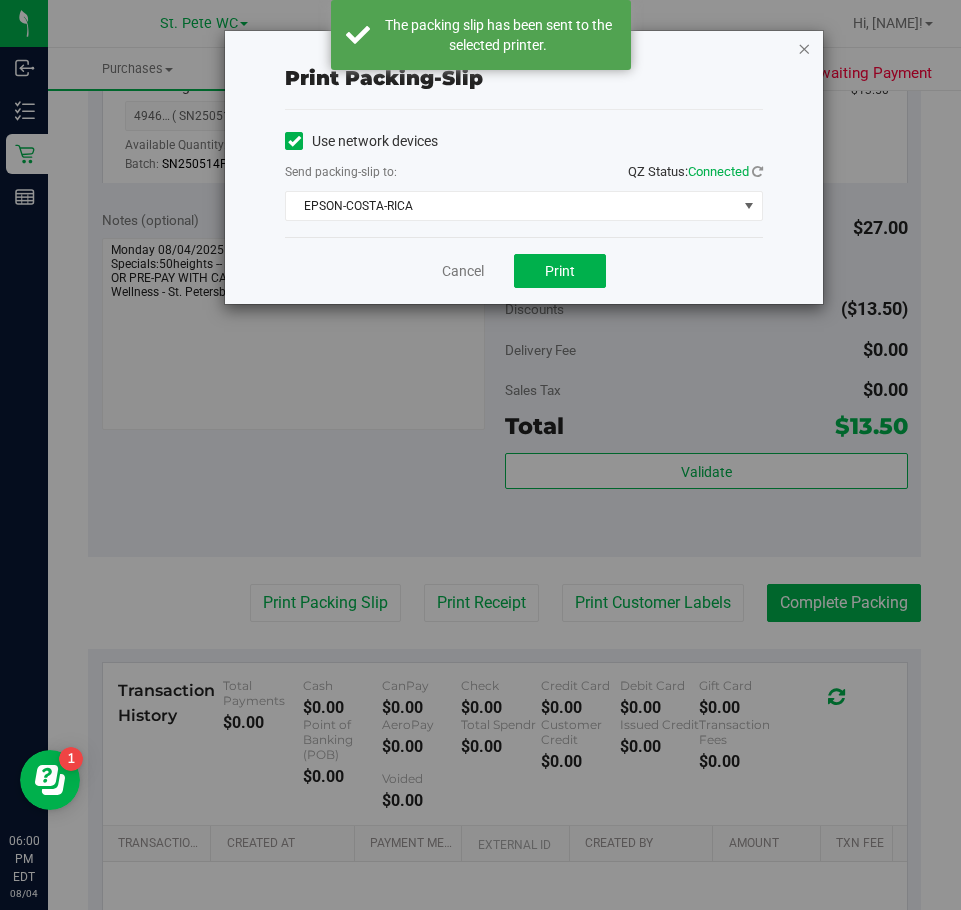 click at bounding box center [804, 48] 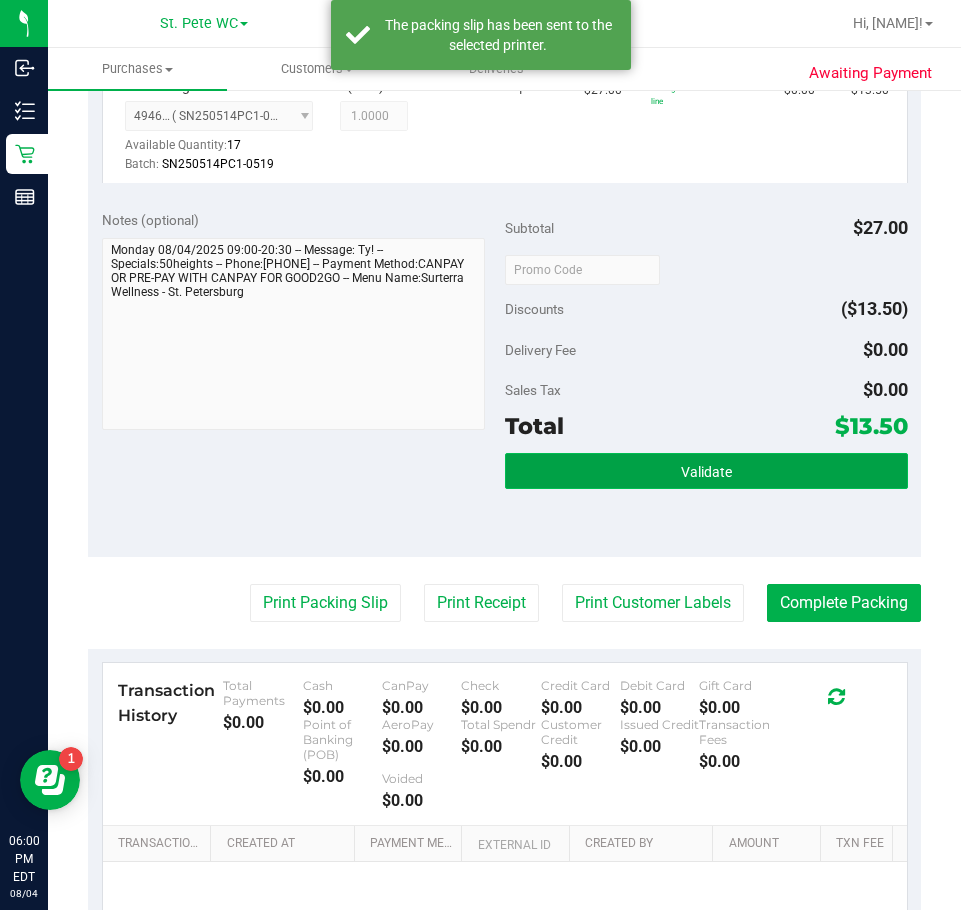 click on "Validate" at bounding box center [706, 471] 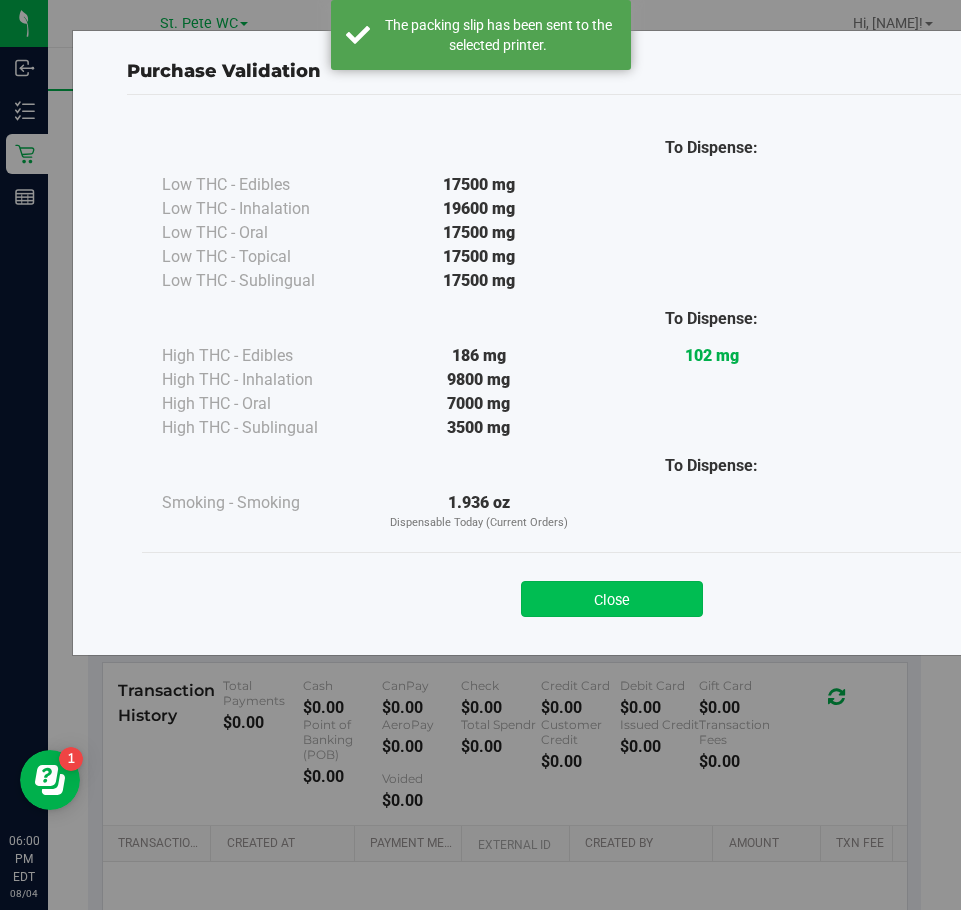 click on "Close" at bounding box center (612, 599) 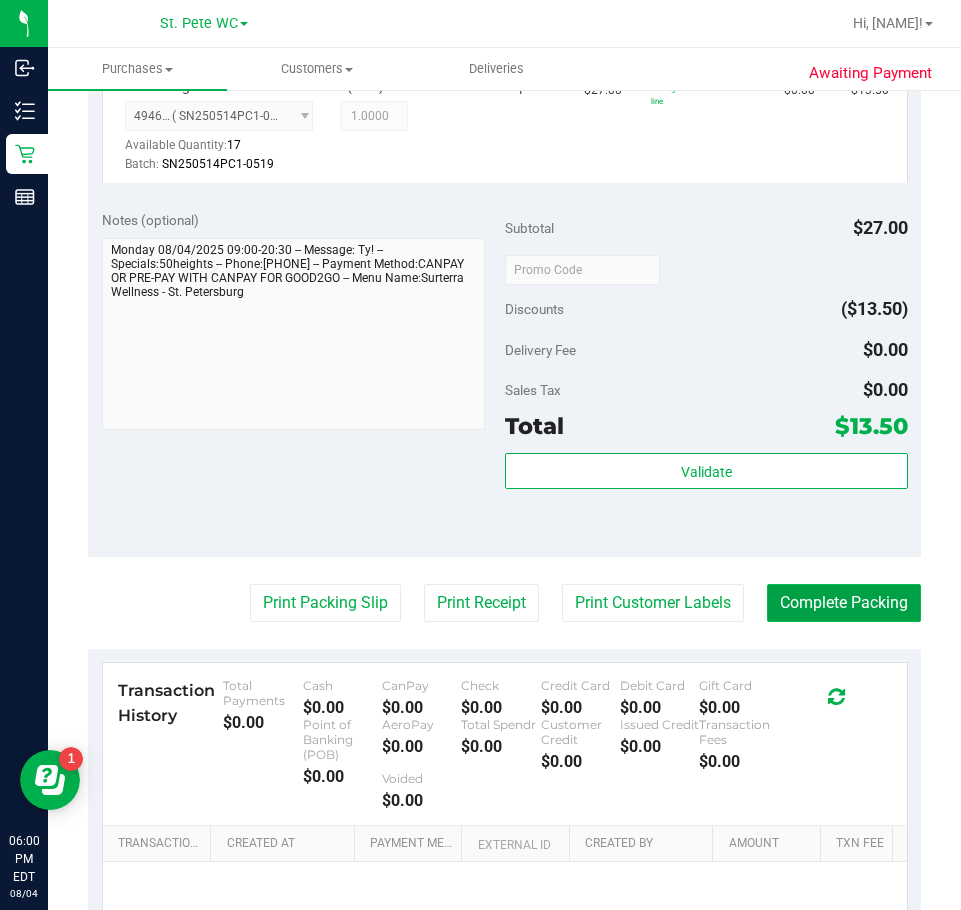 click on "Complete Packing" at bounding box center [844, 603] 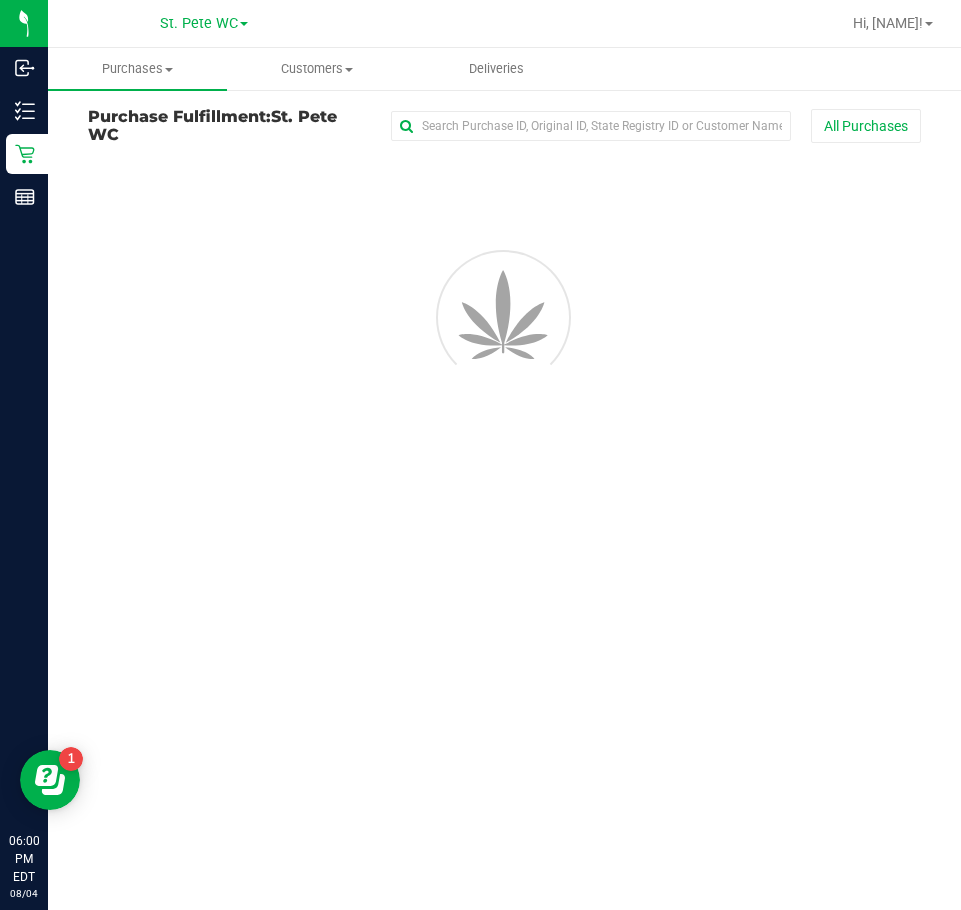 scroll, scrollTop: 0, scrollLeft: 0, axis: both 